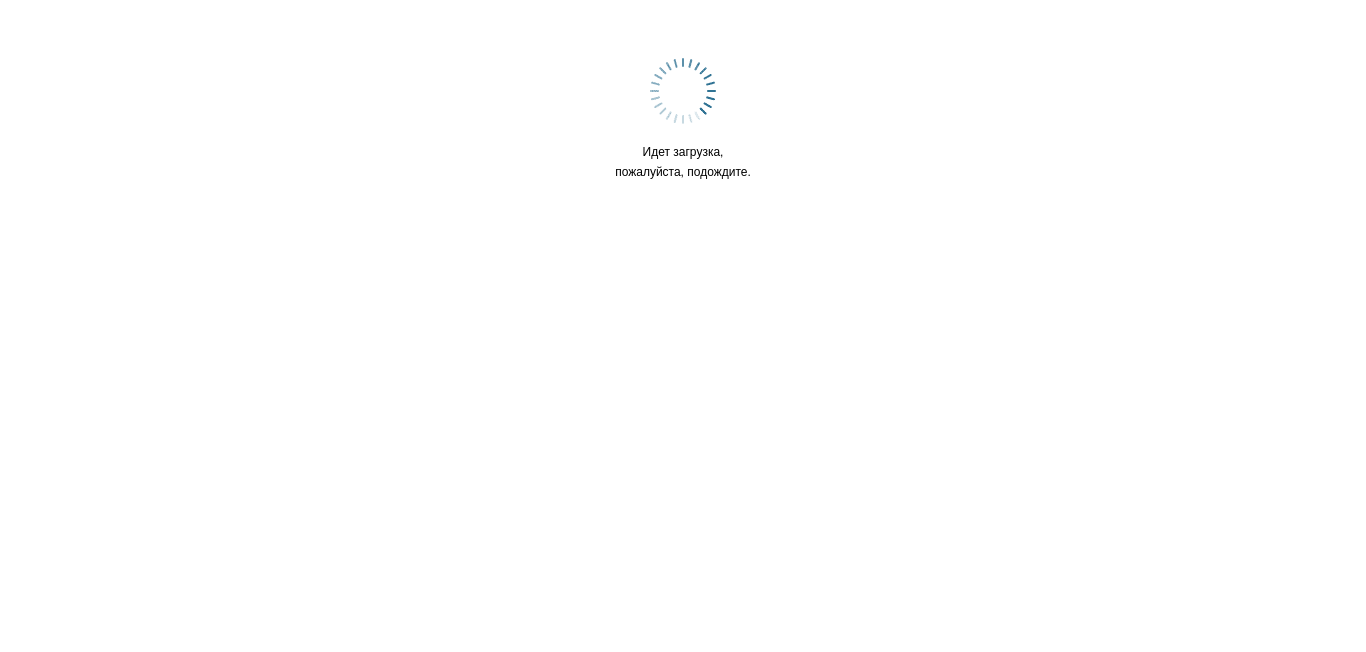 scroll, scrollTop: 0, scrollLeft: 0, axis: both 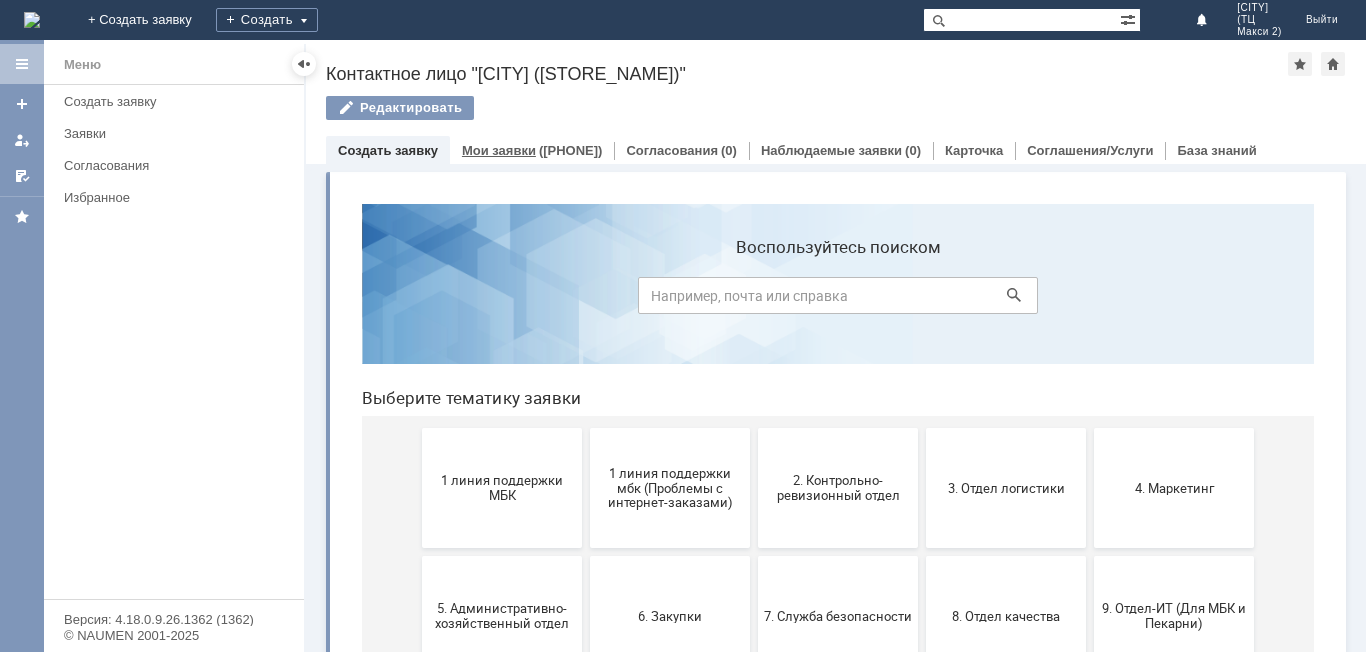 click on "Мои заявки" at bounding box center (499, 150) 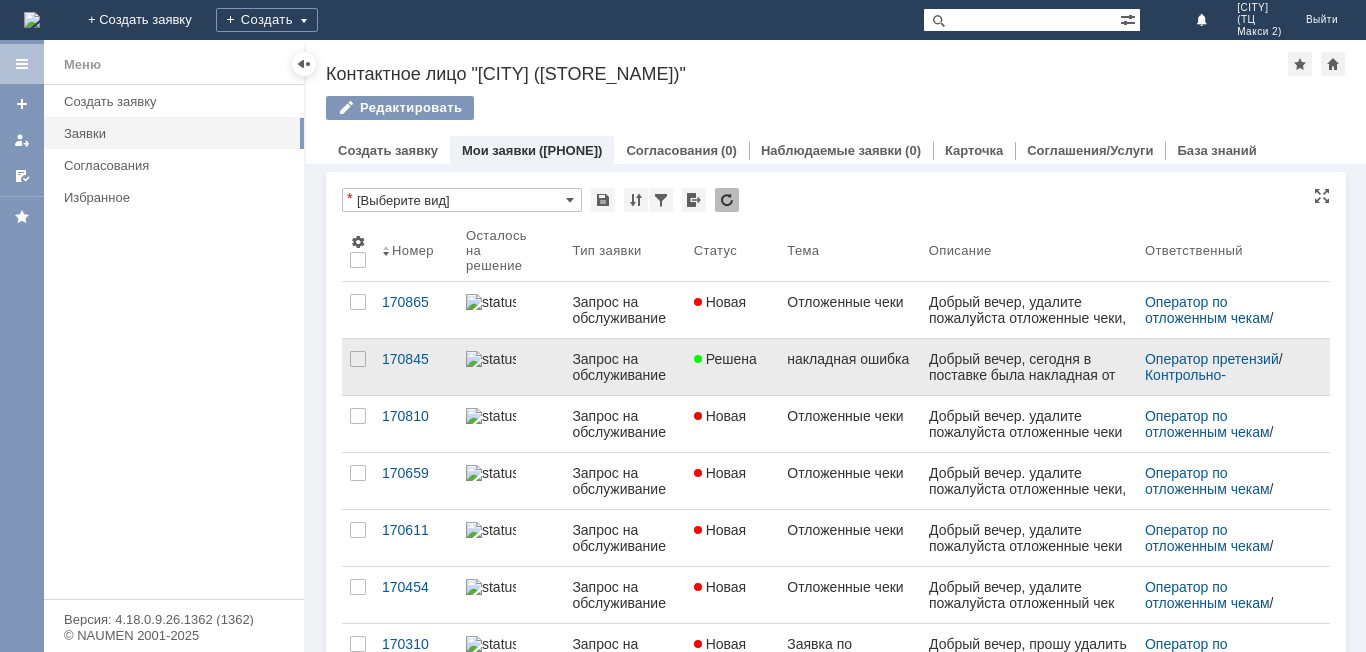 scroll, scrollTop: 0, scrollLeft: 0, axis: both 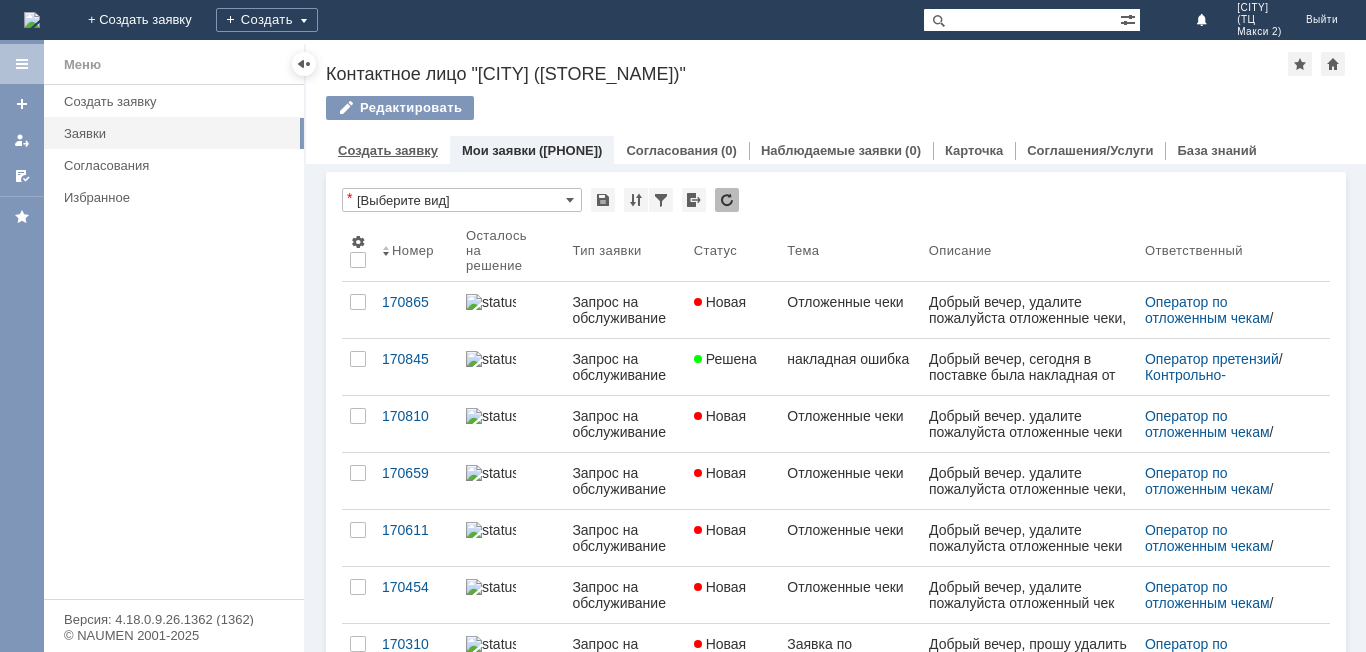 click on "Создать заявку" at bounding box center (388, 150) 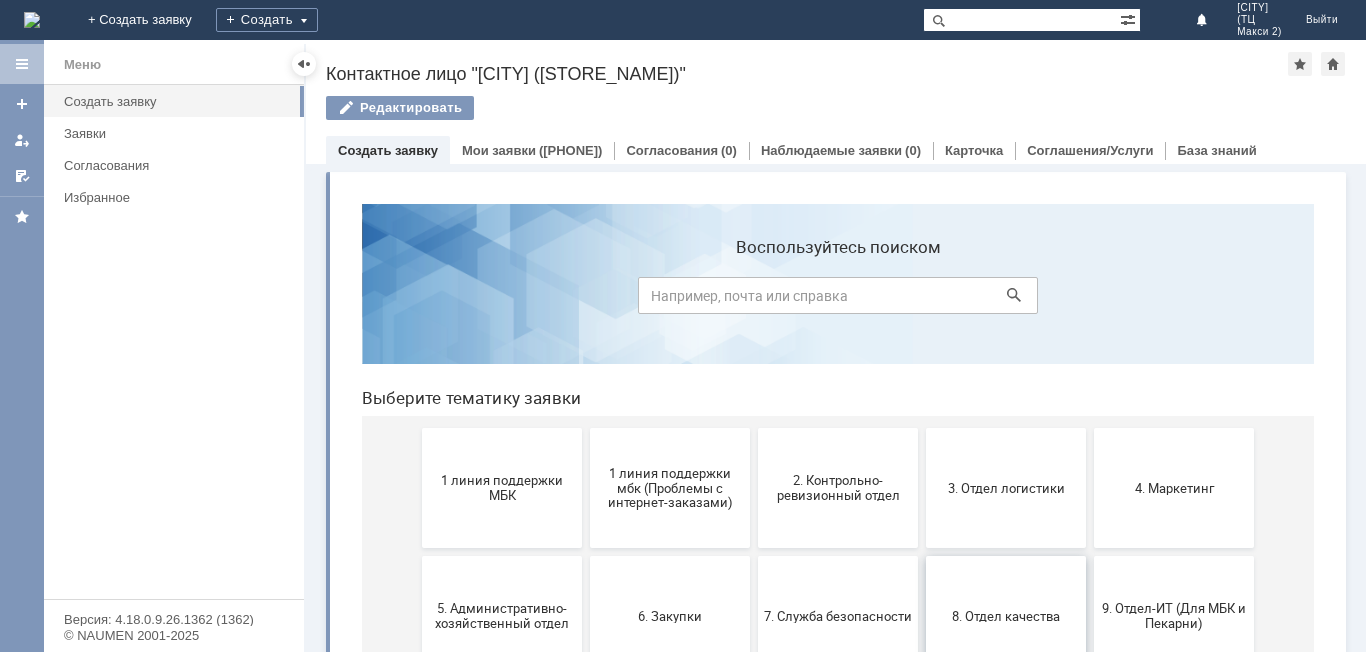 scroll, scrollTop: 100, scrollLeft: 0, axis: vertical 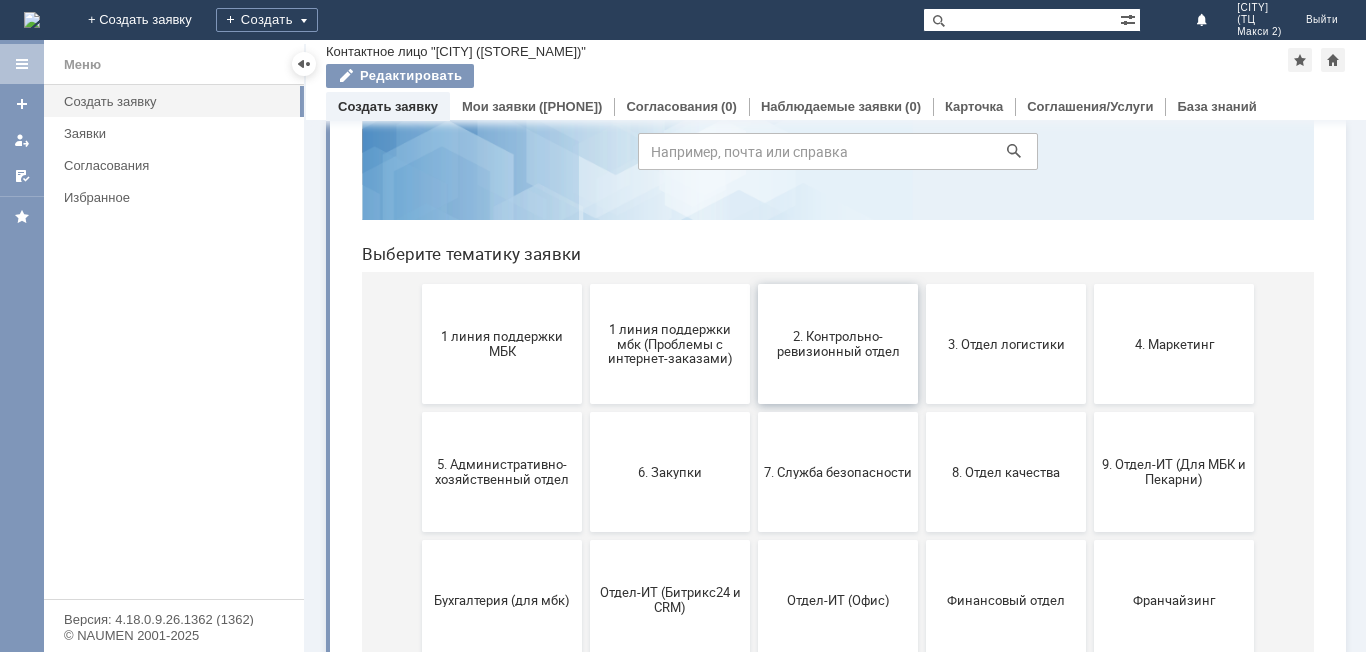 click on "2. Контрольно-ревизионный отдел" at bounding box center (838, 344) 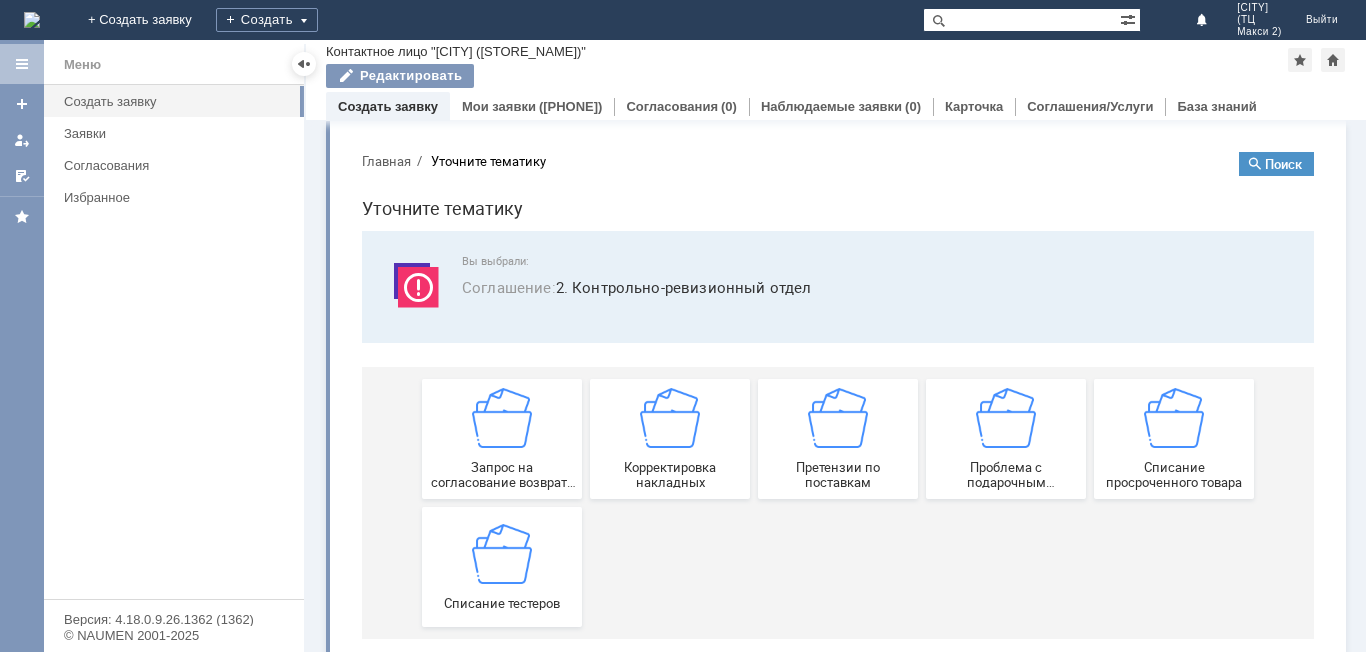 scroll, scrollTop: 0, scrollLeft: 0, axis: both 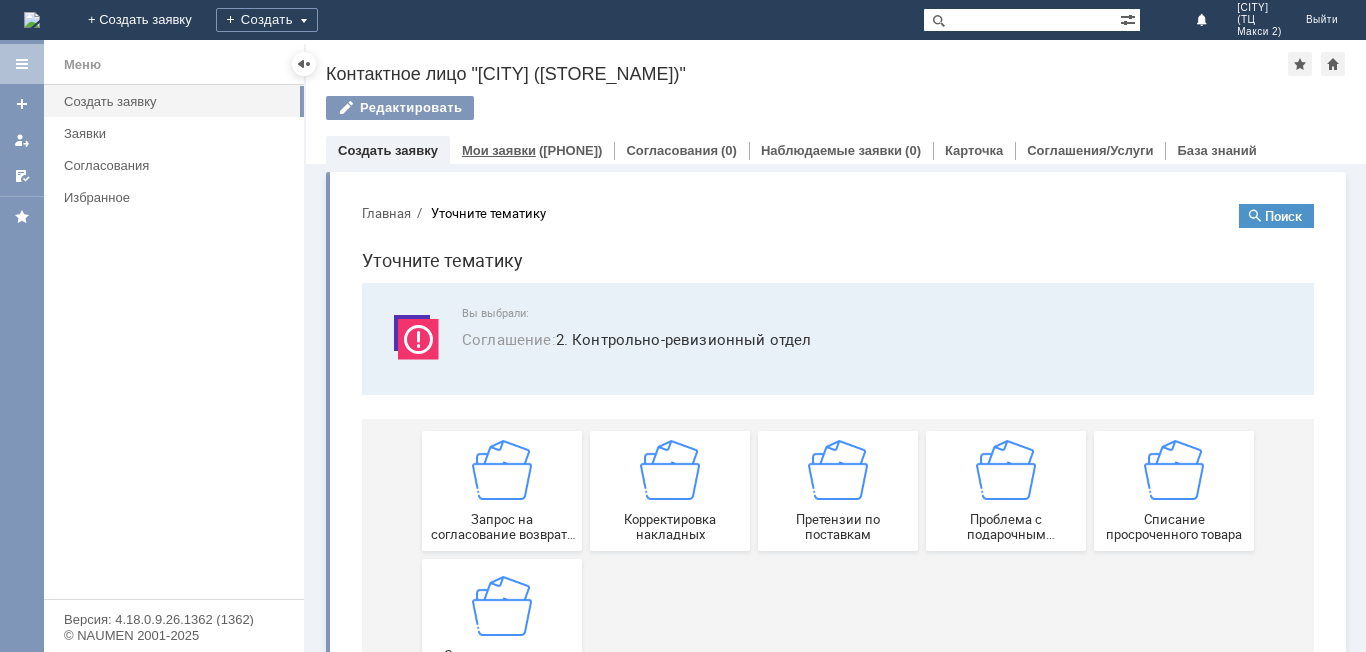 click on "Мои заявки" at bounding box center [499, 150] 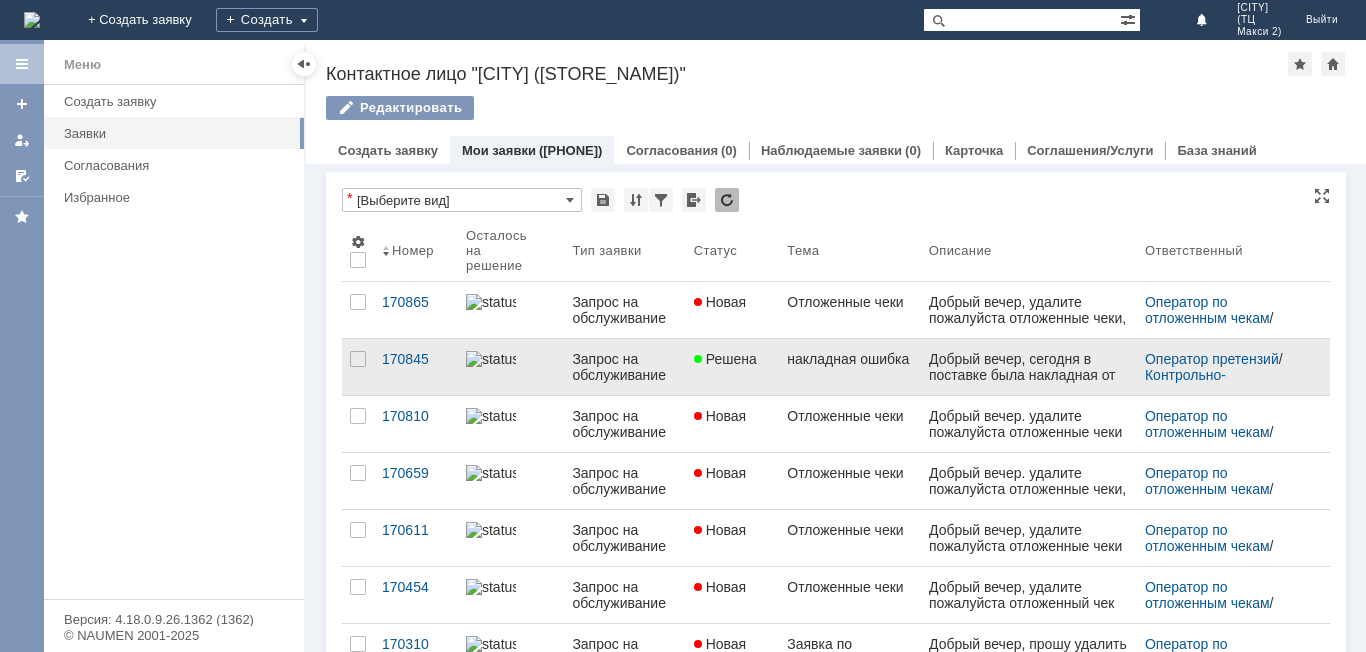 click on "Добрый вечер, сегодня в поставке была накладная от 16.06.2025, т.е прошедшая, два шампуня-ванны Богема. в поставке сегодня их не было. в июне ошибочно было принято 2 лишних этих шампуня, (на ревизии посмотрели по накладным) возможно из-за этого какая-то ошибка. можете пожалуйста помочь с этой проблемой, спасибо" at bounding box center [1028, 455] 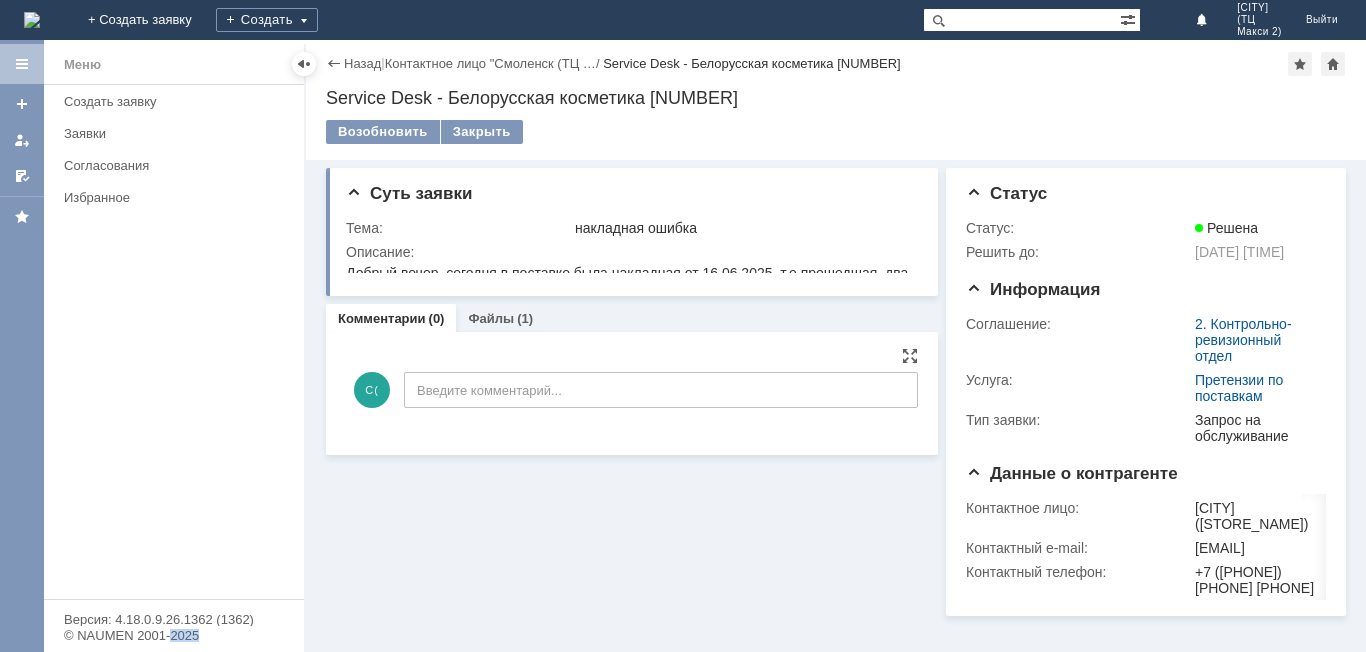 scroll, scrollTop: 0, scrollLeft: 0, axis: both 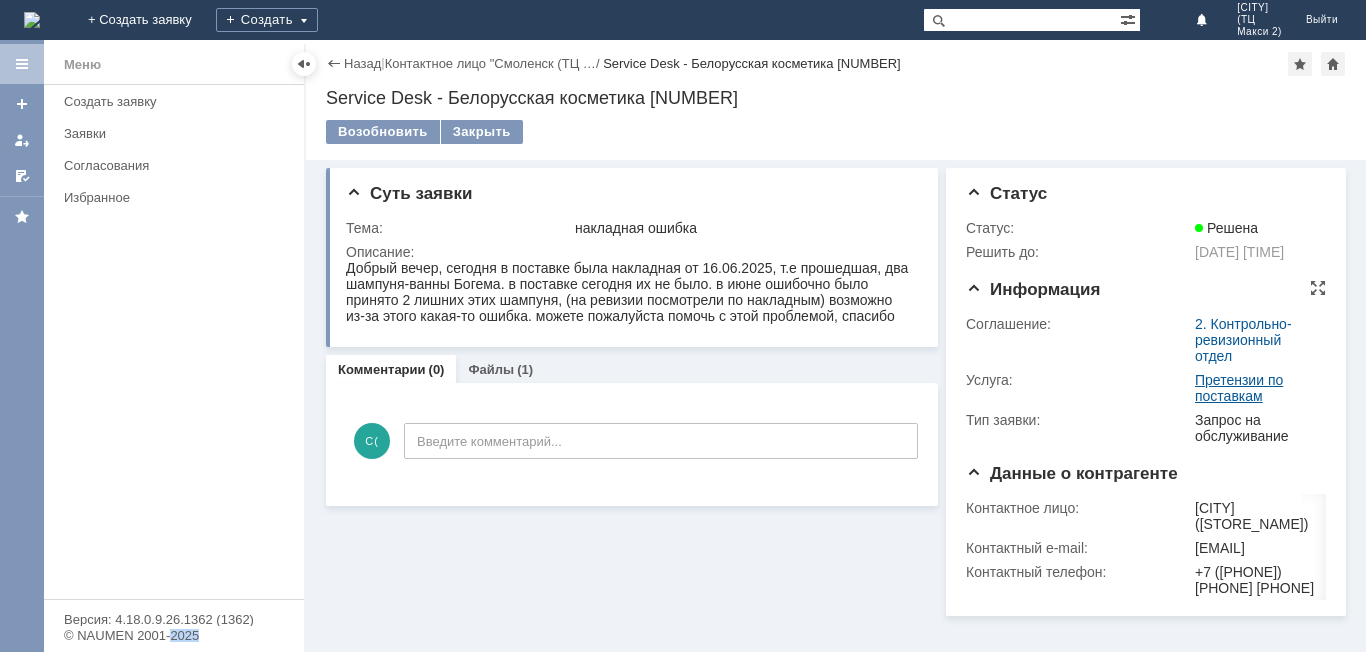 click on "Претензии по поставкам" at bounding box center [1239, 388] 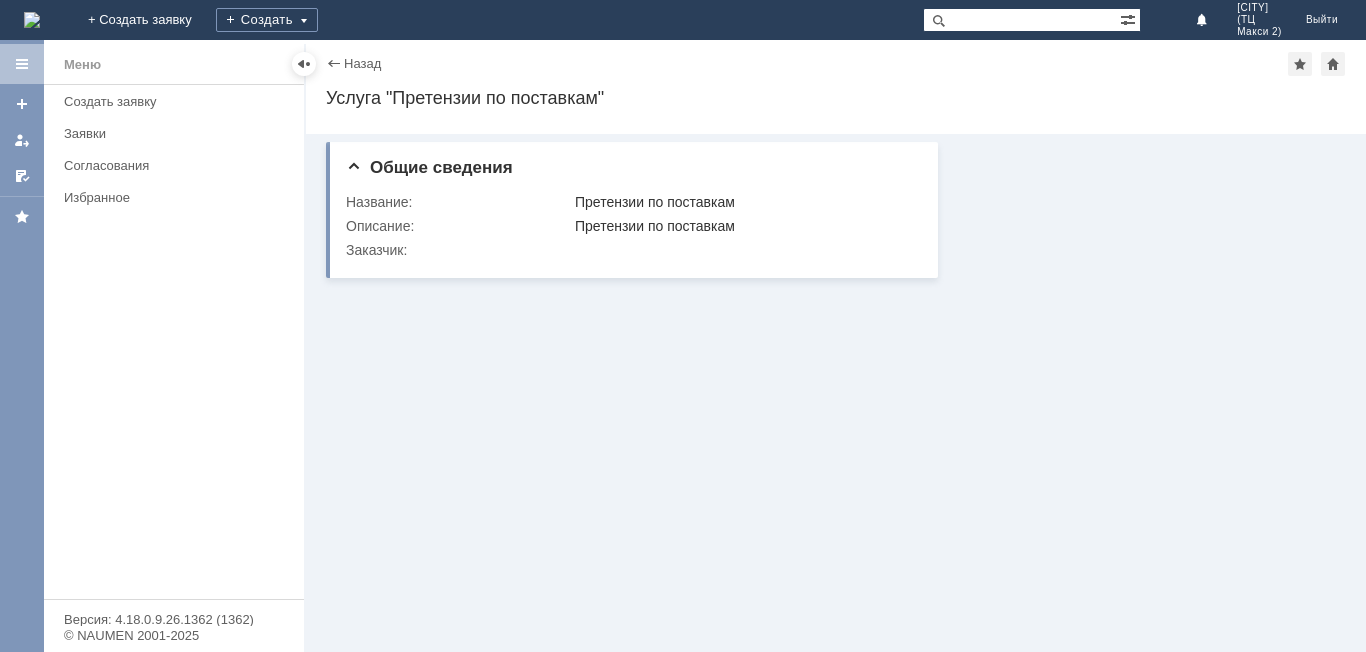 click on "Назад" at bounding box center (353, 63) 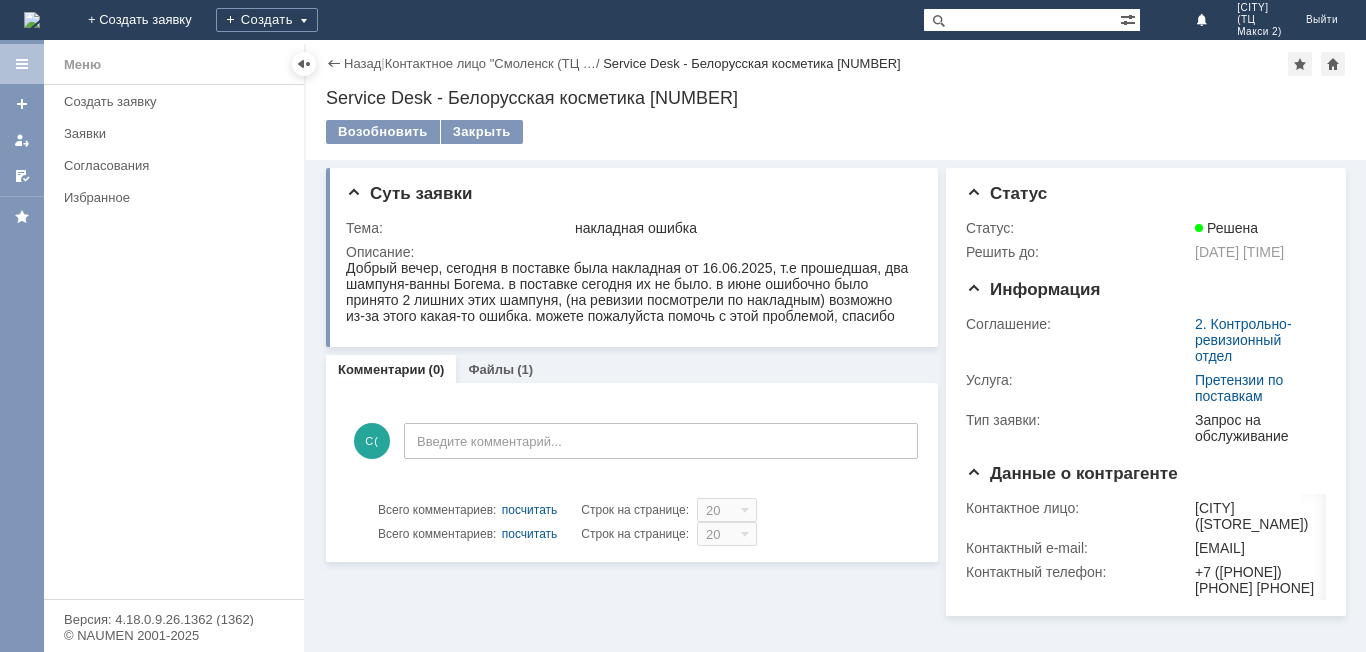 scroll, scrollTop: 0, scrollLeft: 0, axis: both 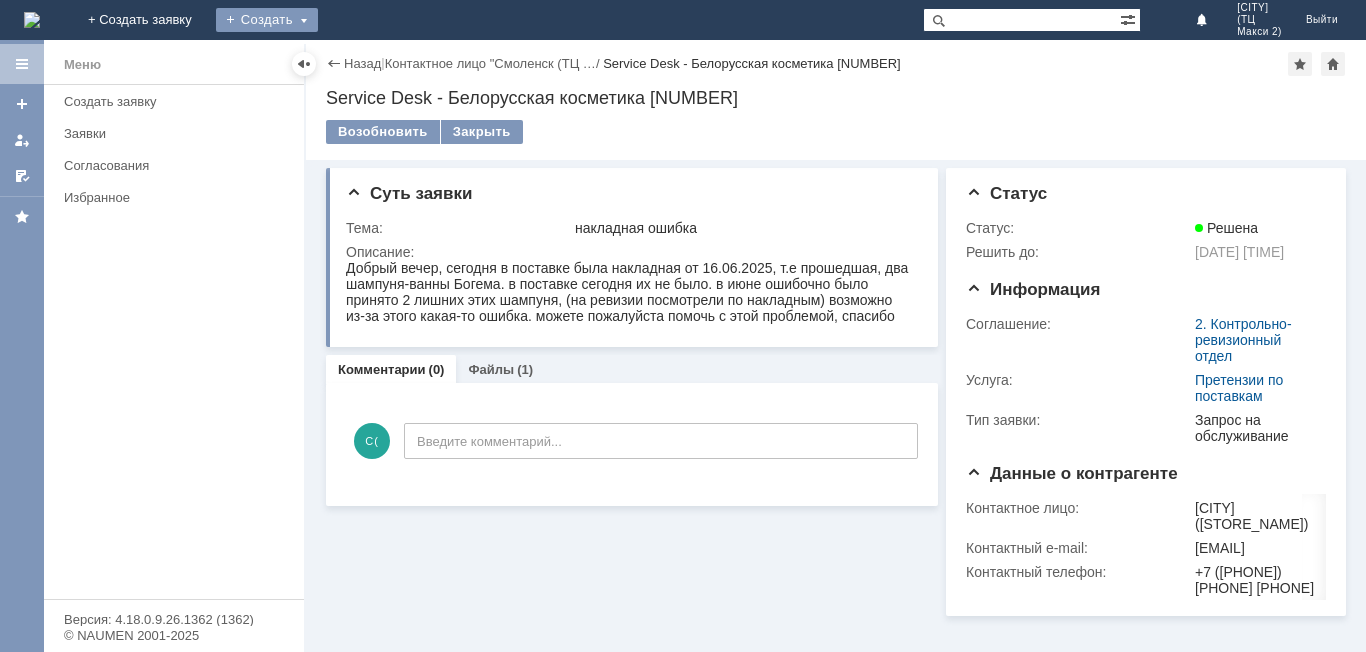 click on "Создать" at bounding box center [267, 20] 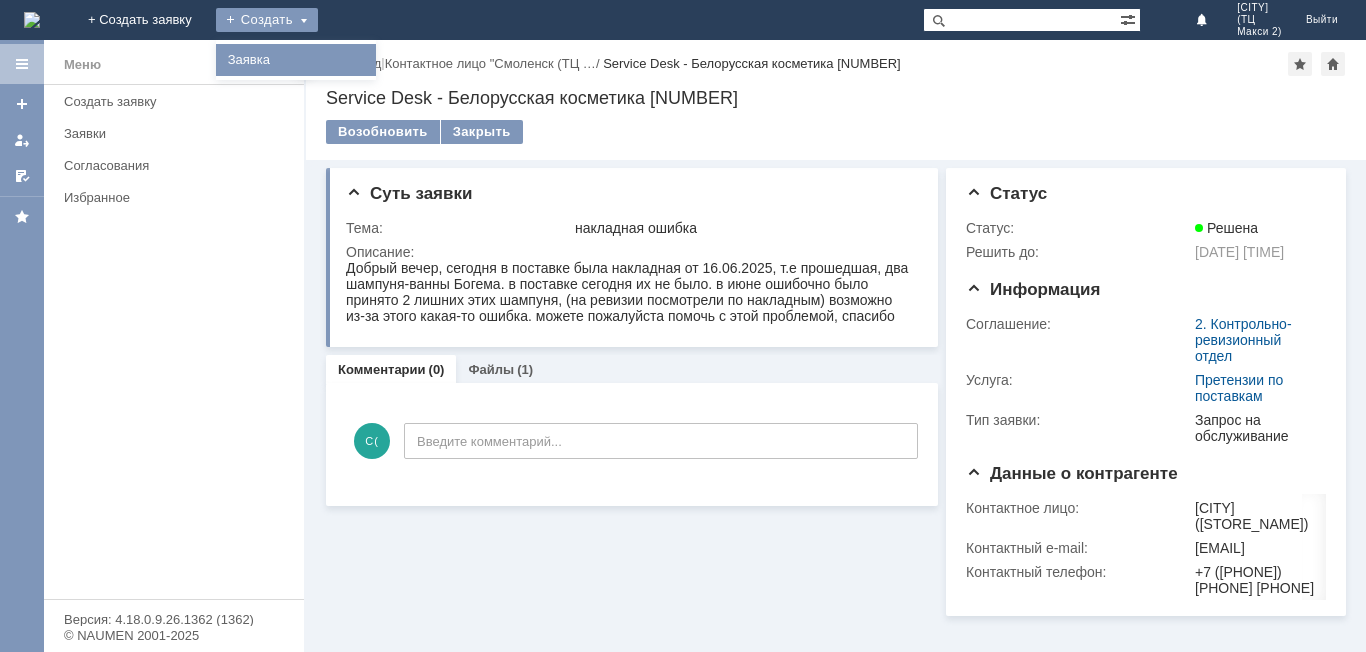 click on "Заявка" at bounding box center (296, 60) 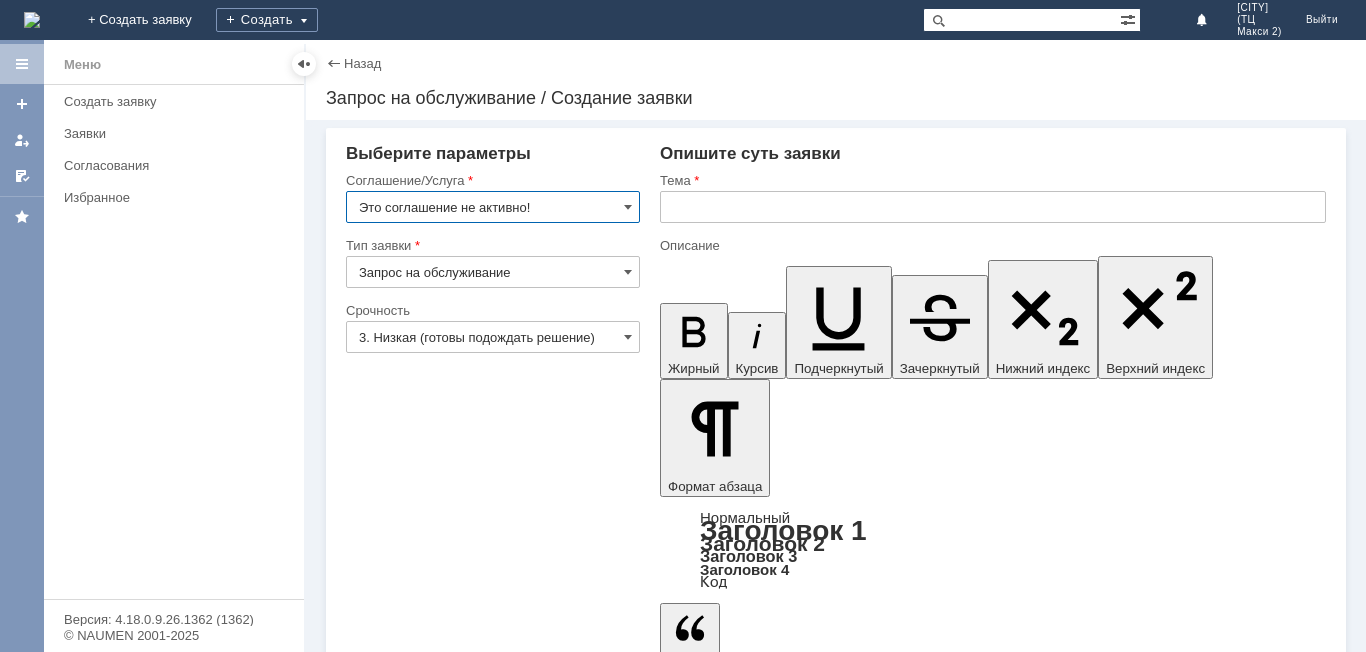 scroll, scrollTop: 0, scrollLeft: 0, axis: both 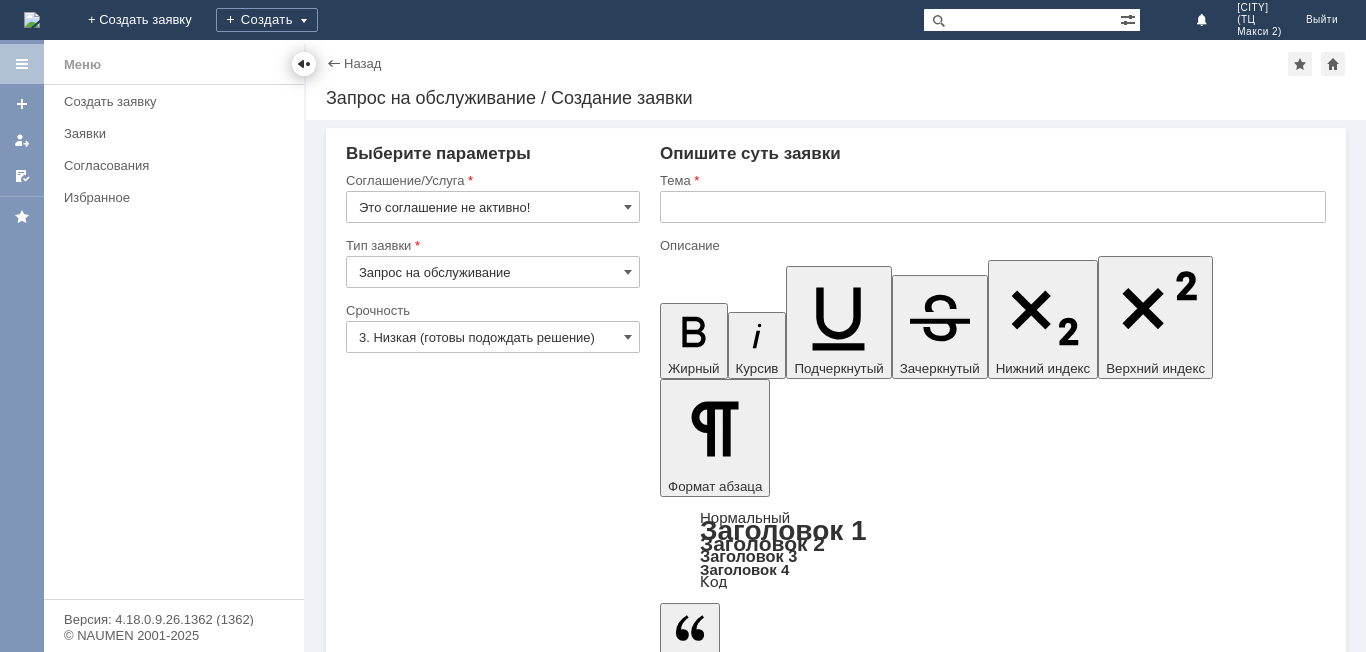 click at bounding box center [304, 64] 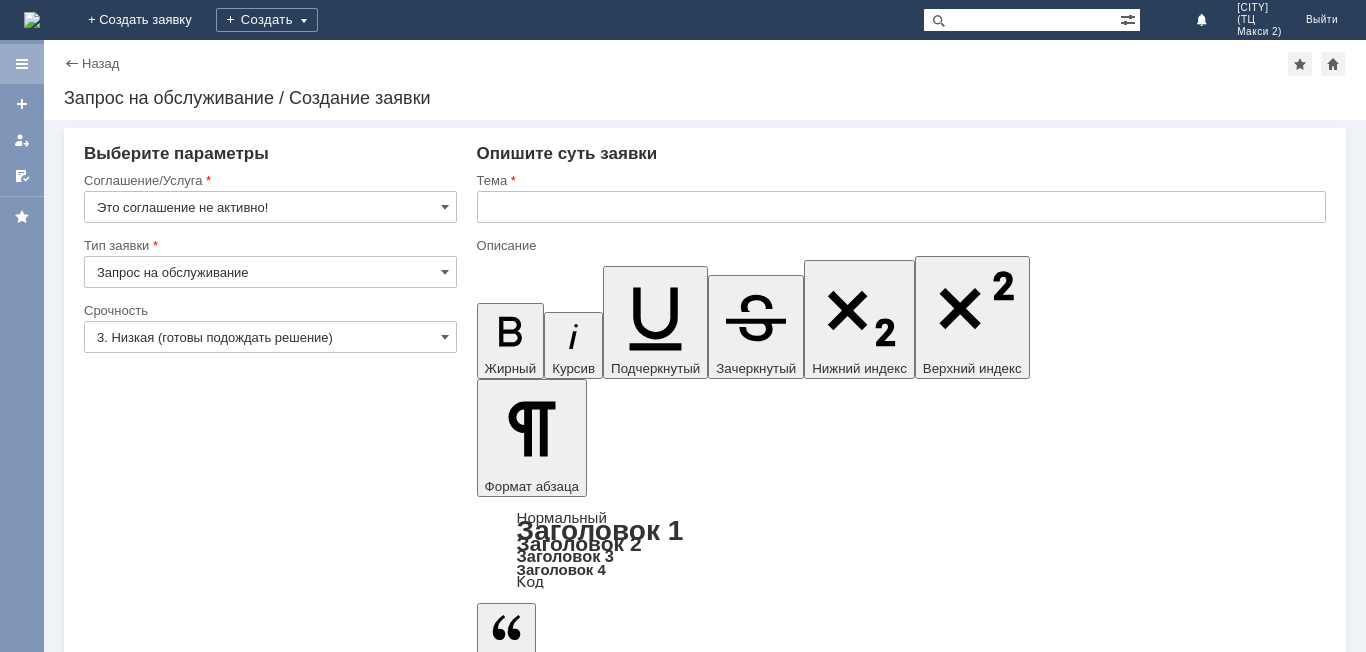 click at bounding box center [22, 64] 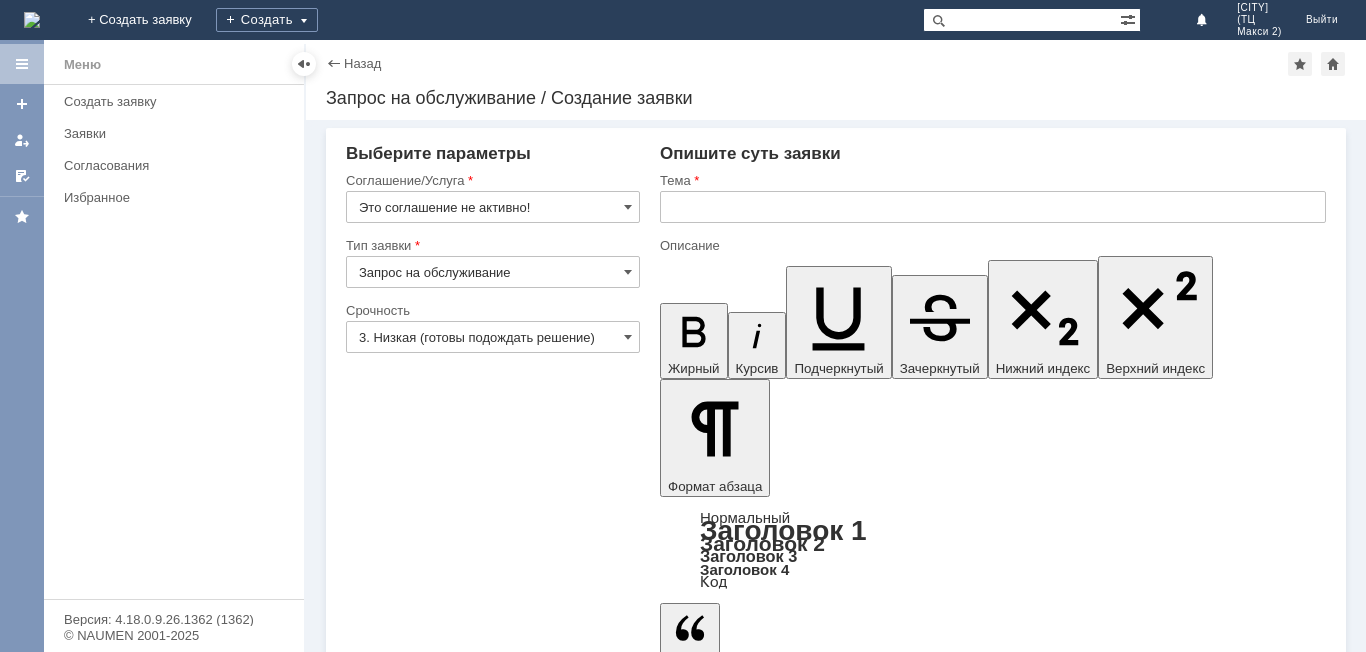 click at bounding box center [22, 64] 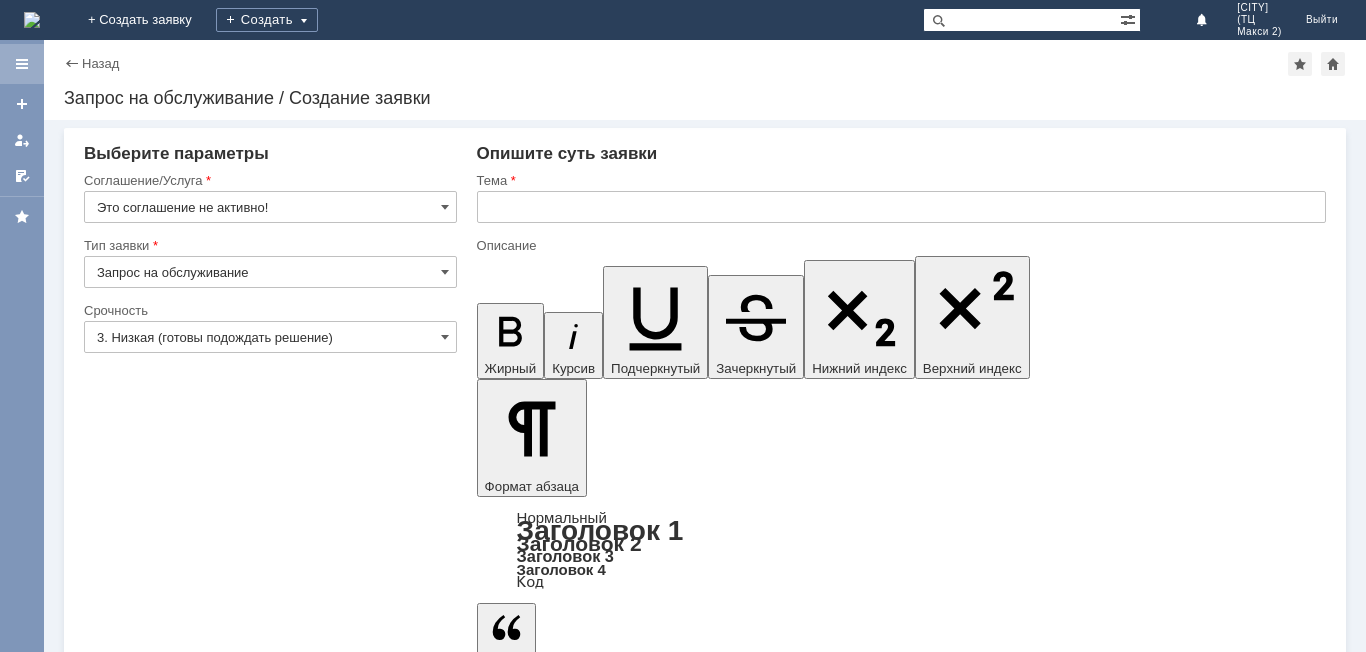 click at bounding box center [22, 64] 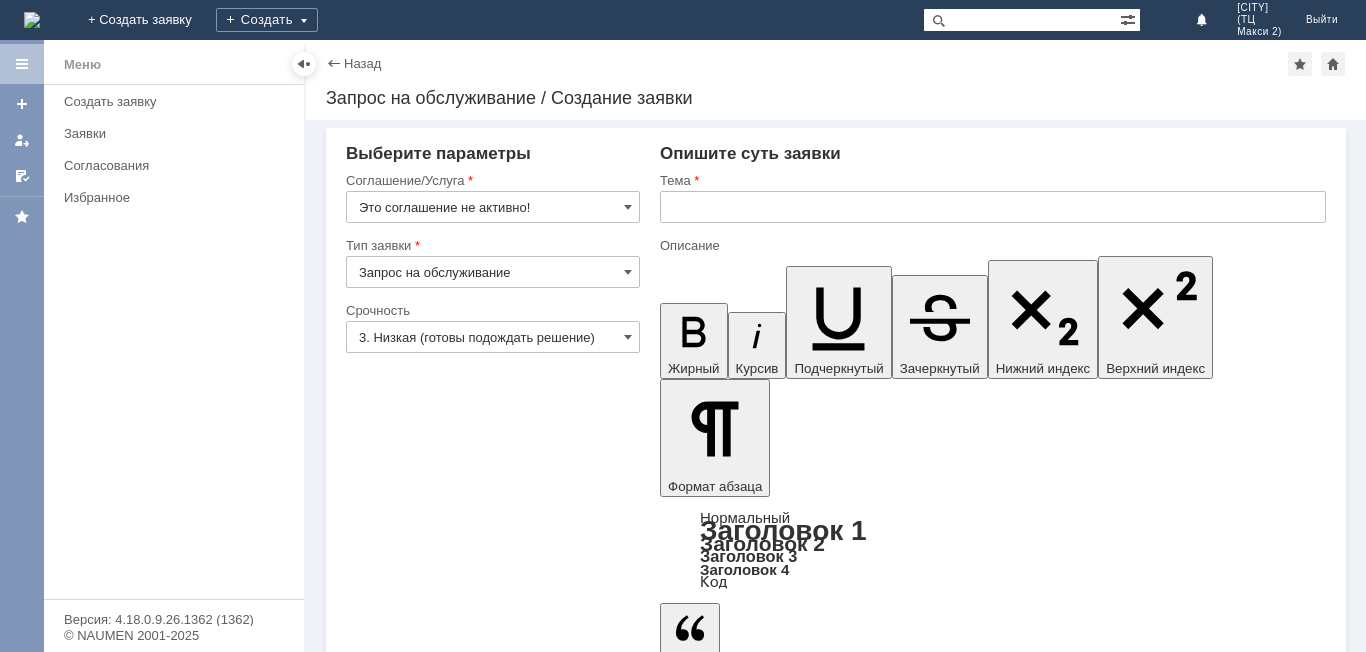 click at bounding box center [22, 64] 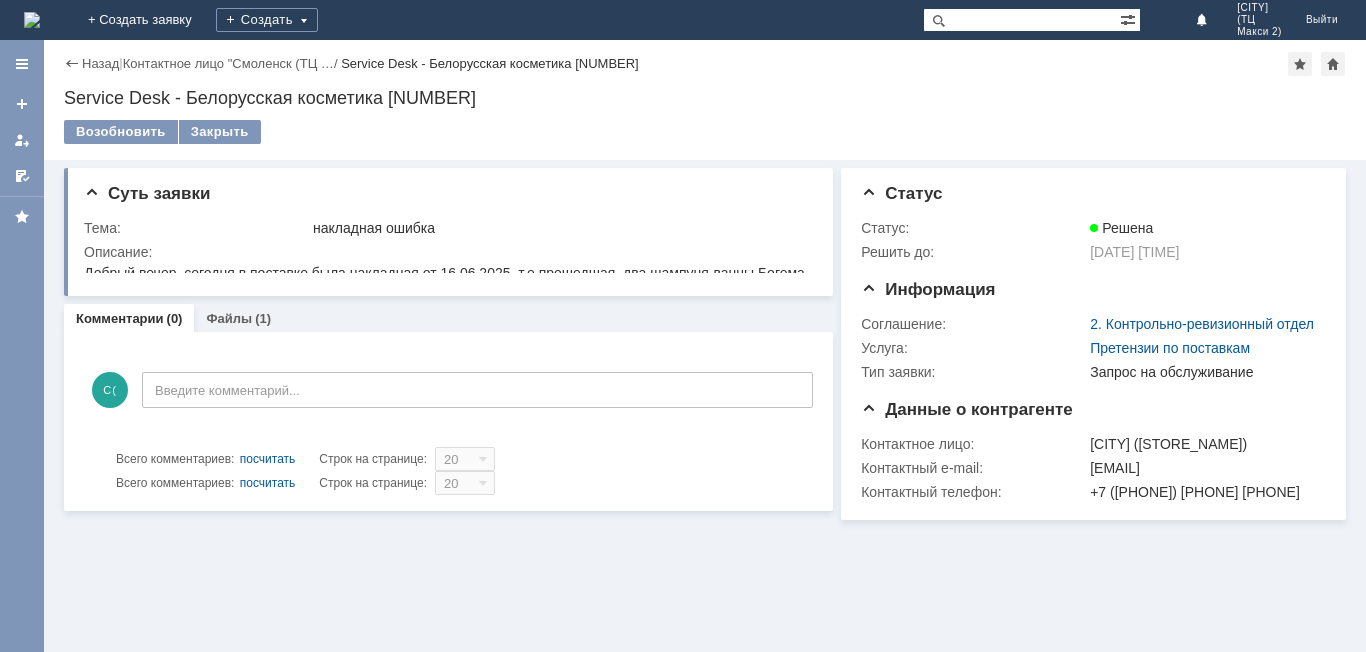 scroll, scrollTop: 0, scrollLeft: 0, axis: both 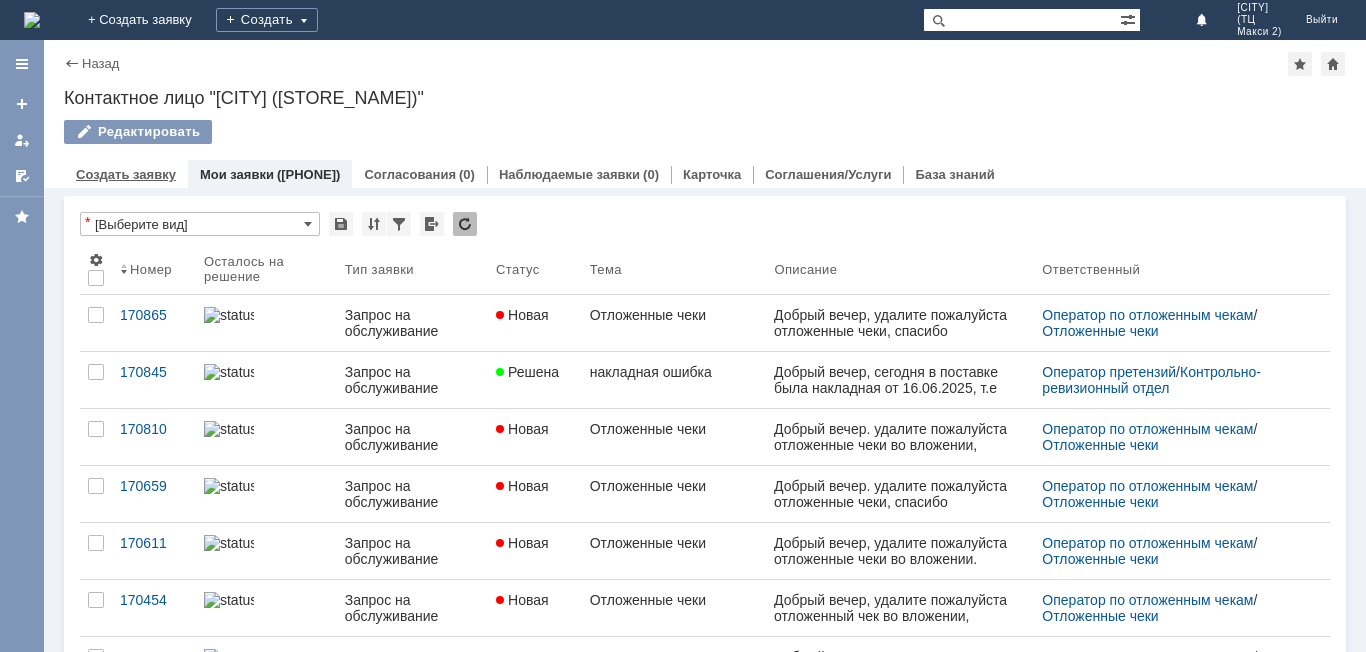 click on "Создать заявку" at bounding box center (126, 174) 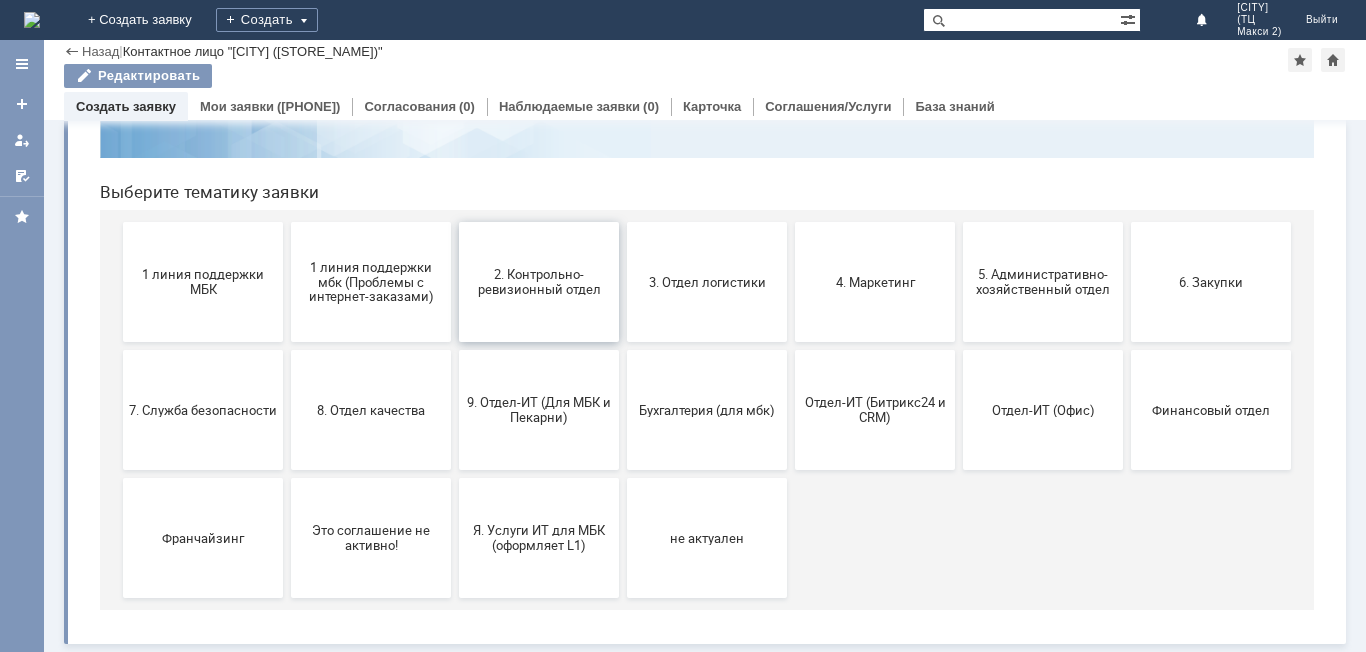 click on "2. Контрольно-ревизионный отдел" at bounding box center [539, 282] 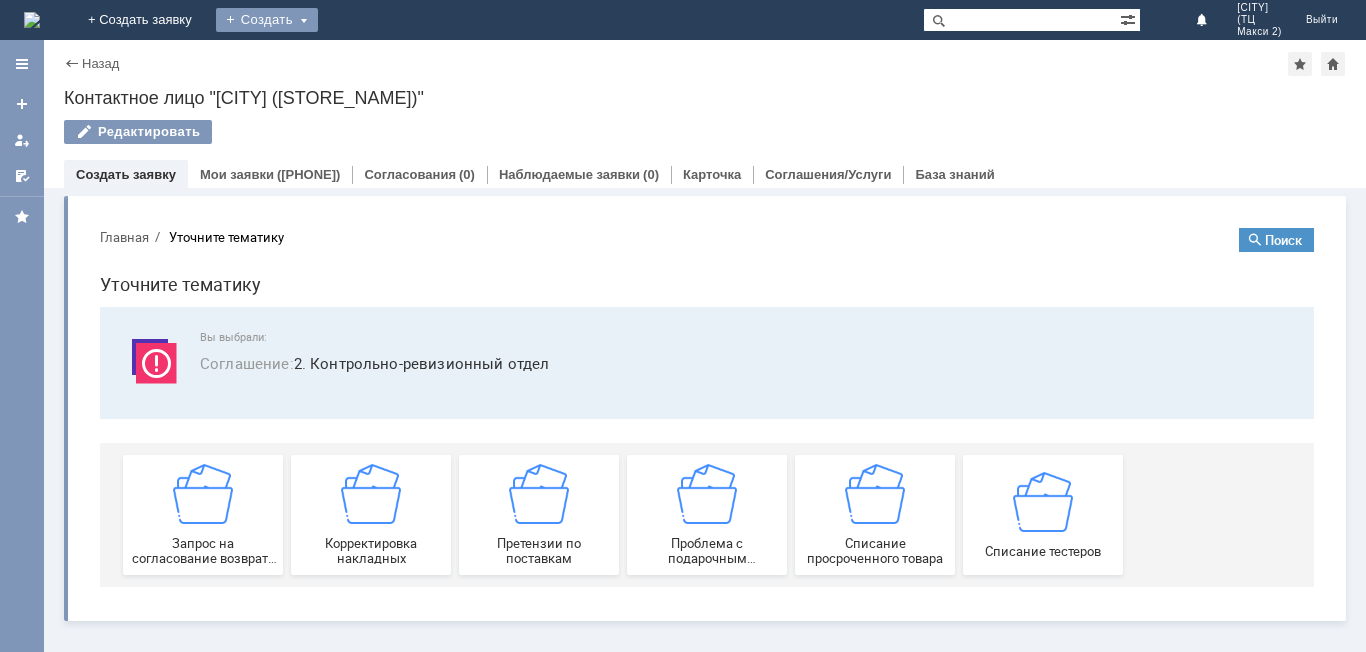 click on "Создать" at bounding box center [267, 20] 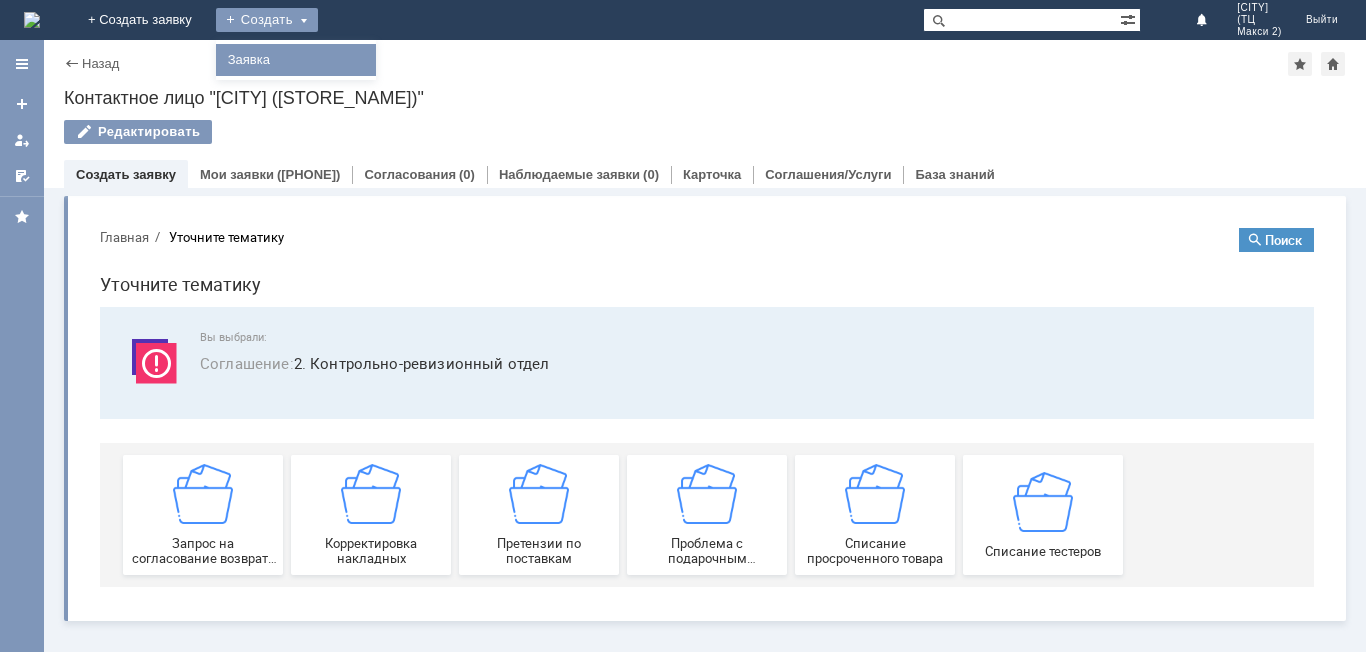 click on "Заявка" at bounding box center (296, 60) 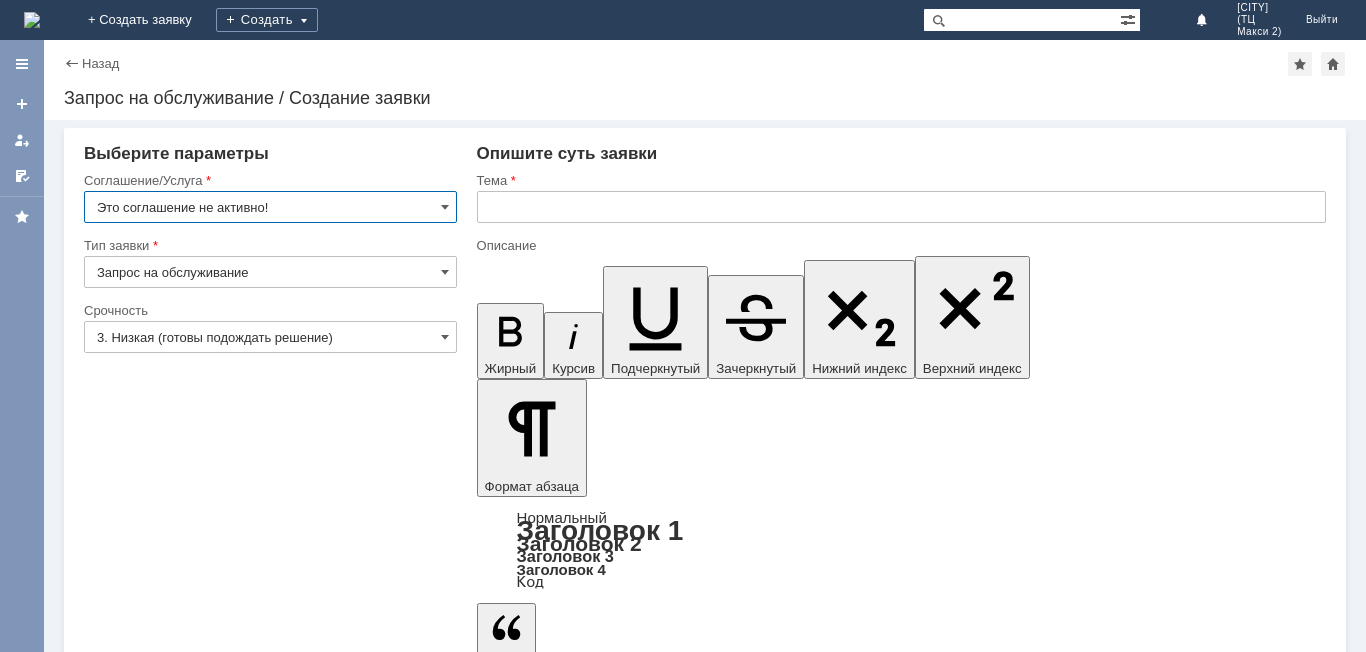 click on "Это соглашение не активно!" at bounding box center (270, 207) 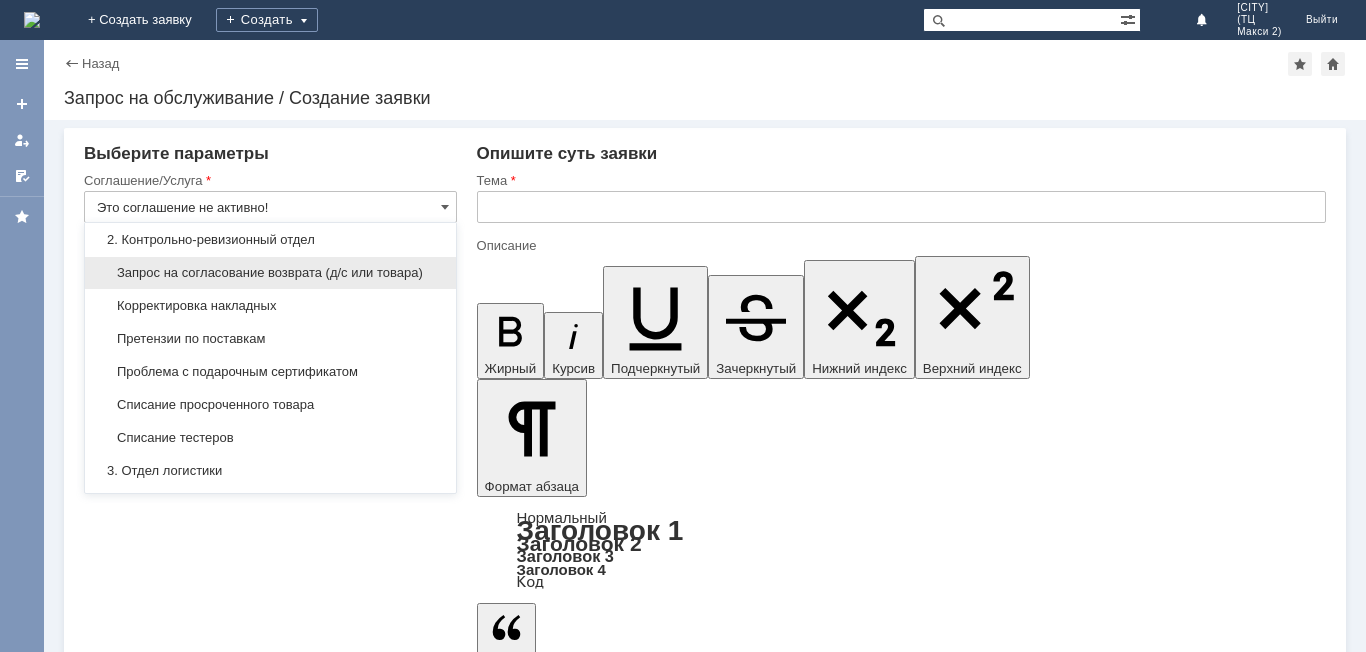 click on "Запрос на согласование возврата (д/с или товара)" at bounding box center (270, 273) 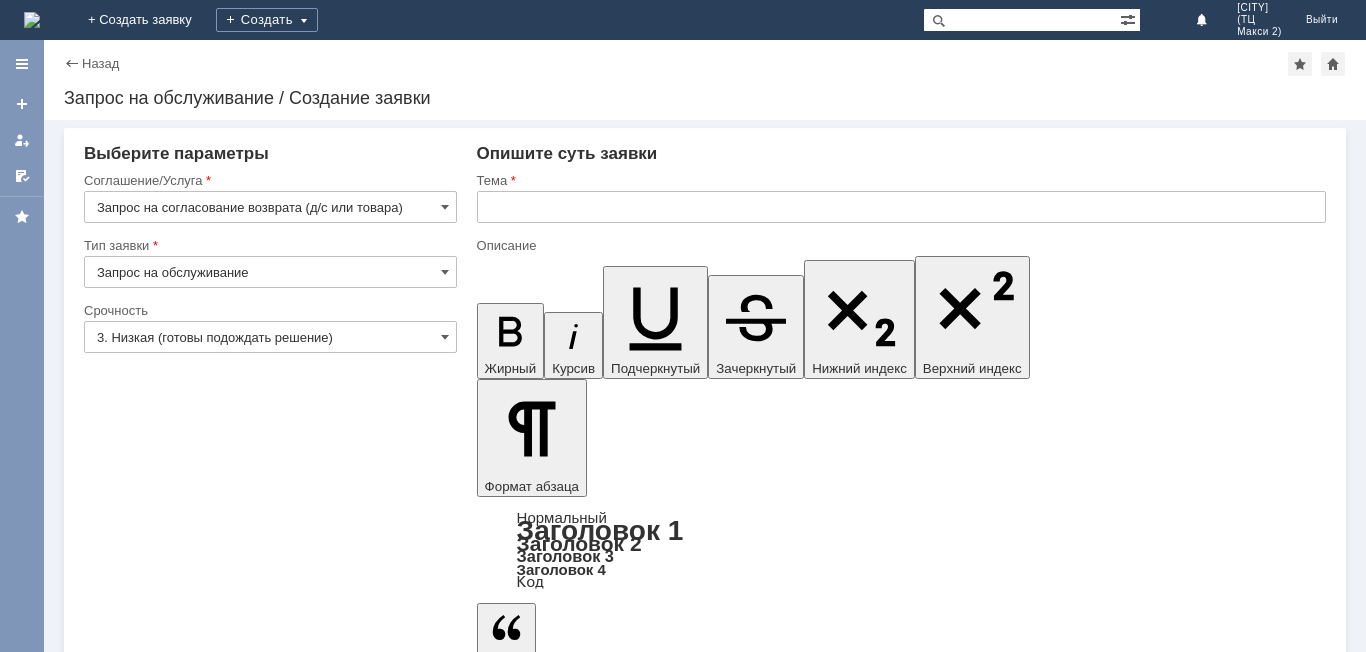 type on "Запрос на согласование возврата (д/с или товара)" 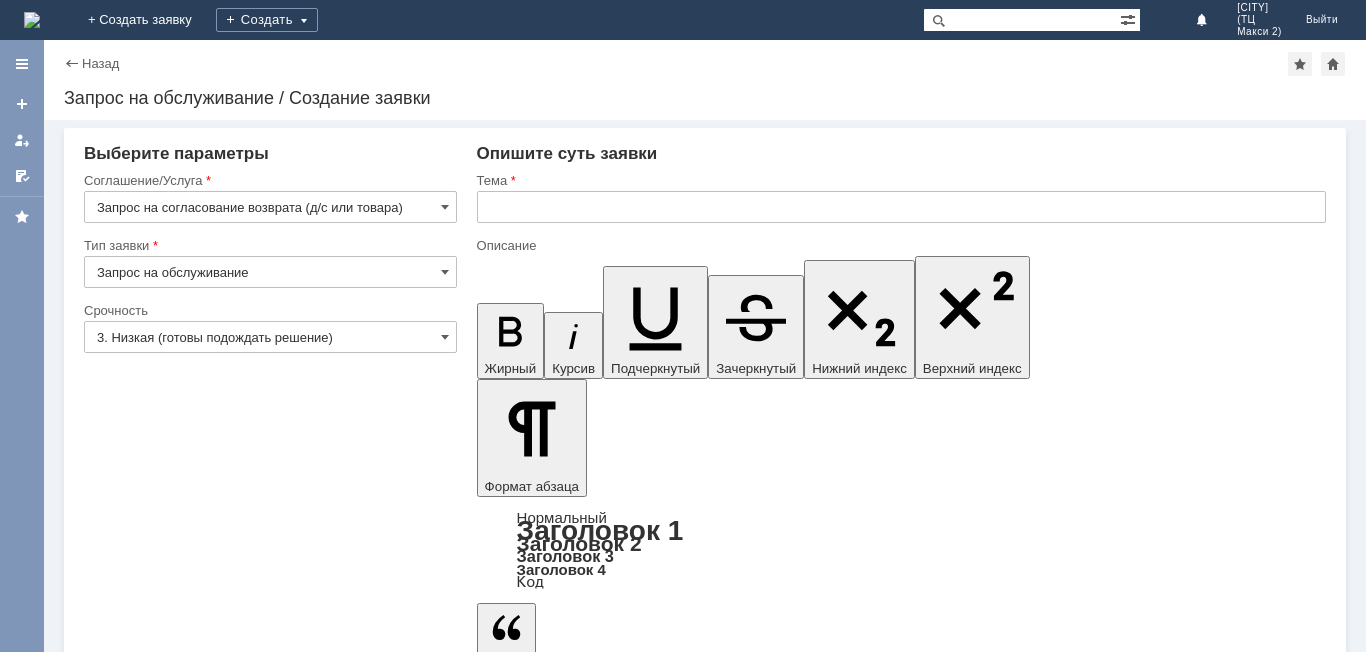click on "3. Низкая (готовы подождать решение)" at bounding box center [270, 337] 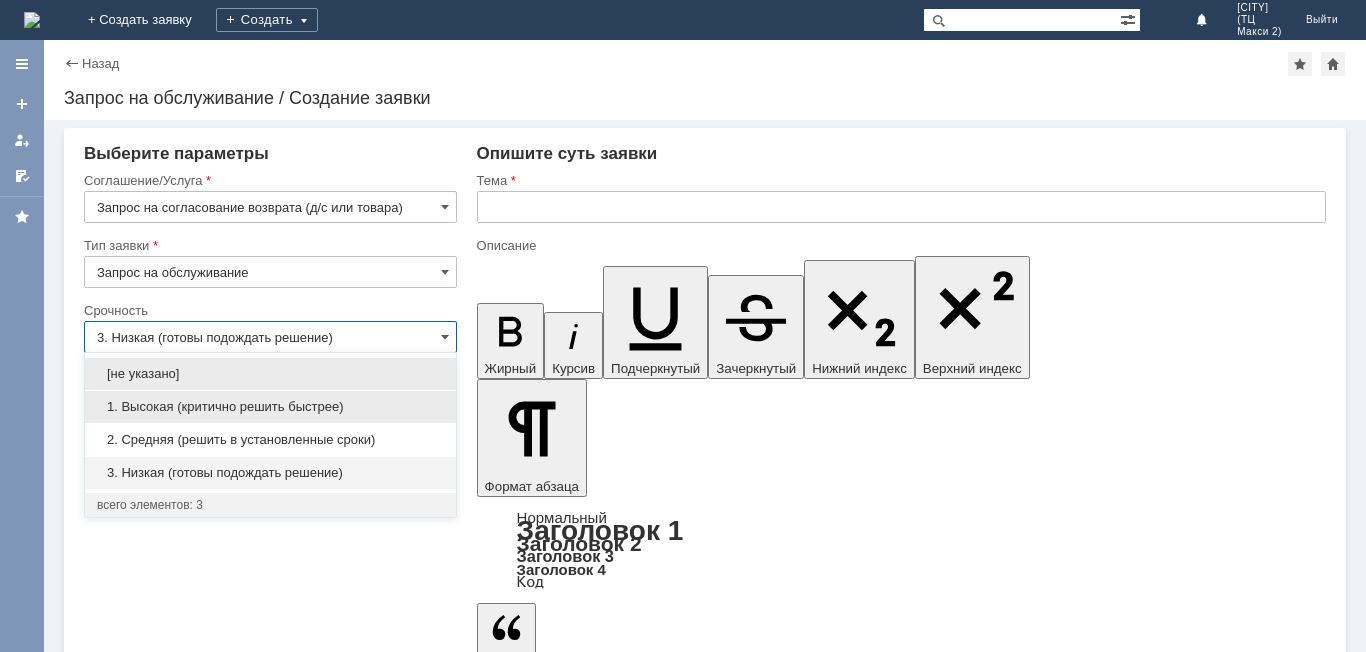 click on "1. Высокая (критично решить быстрее)" at bounding box center (270, 407) 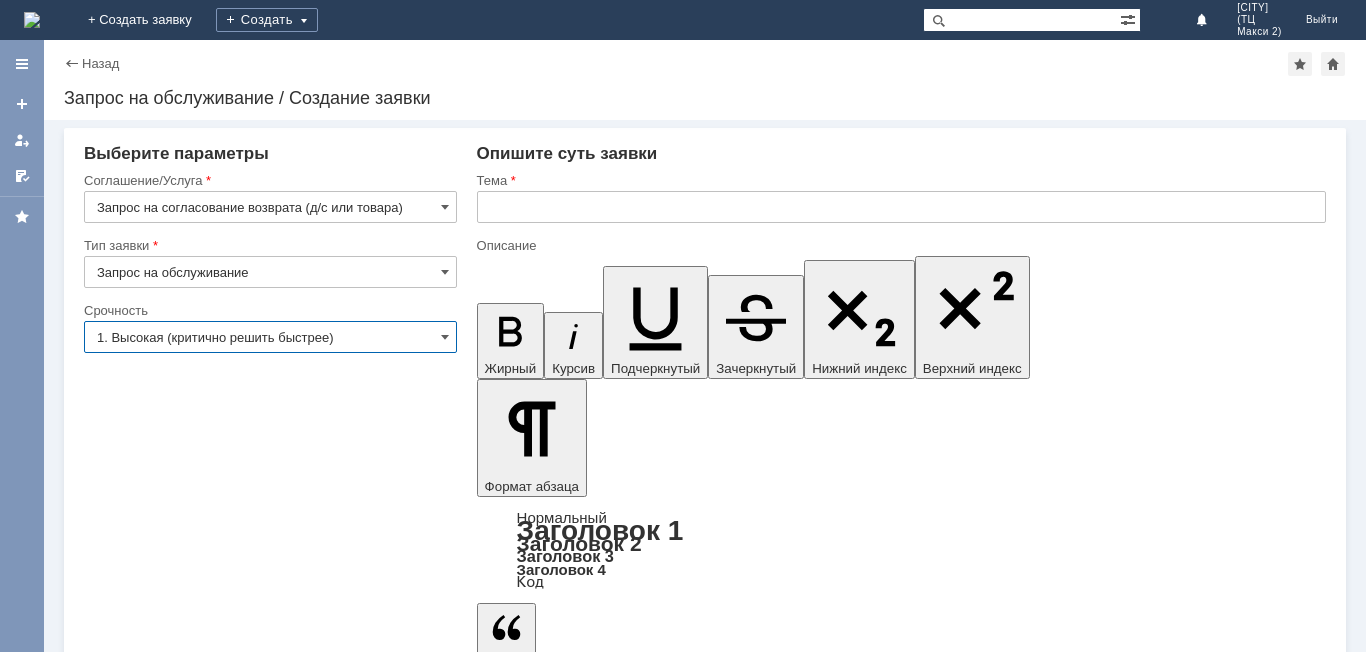 click on "1. Высокая (критично решить быстрее)" at bounding box center (270, 337) 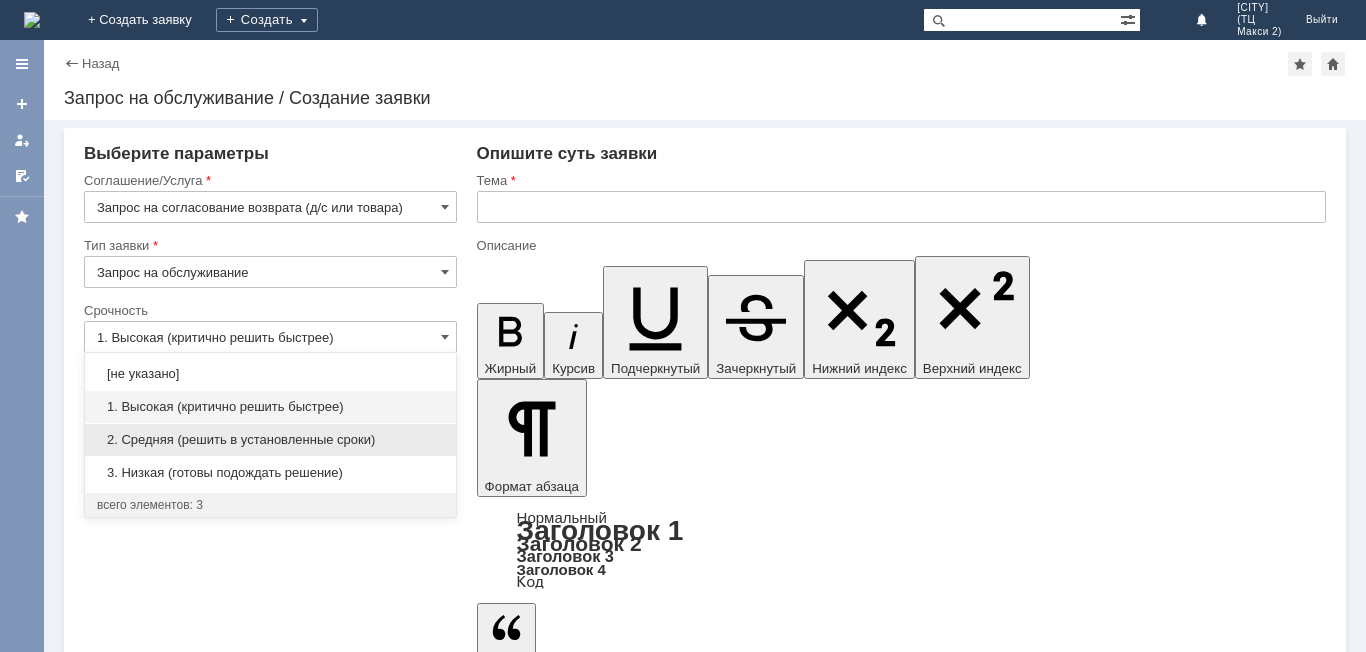 click on "2. Средняя (решить в установленные сроки)" at bounding box center [270, 440] 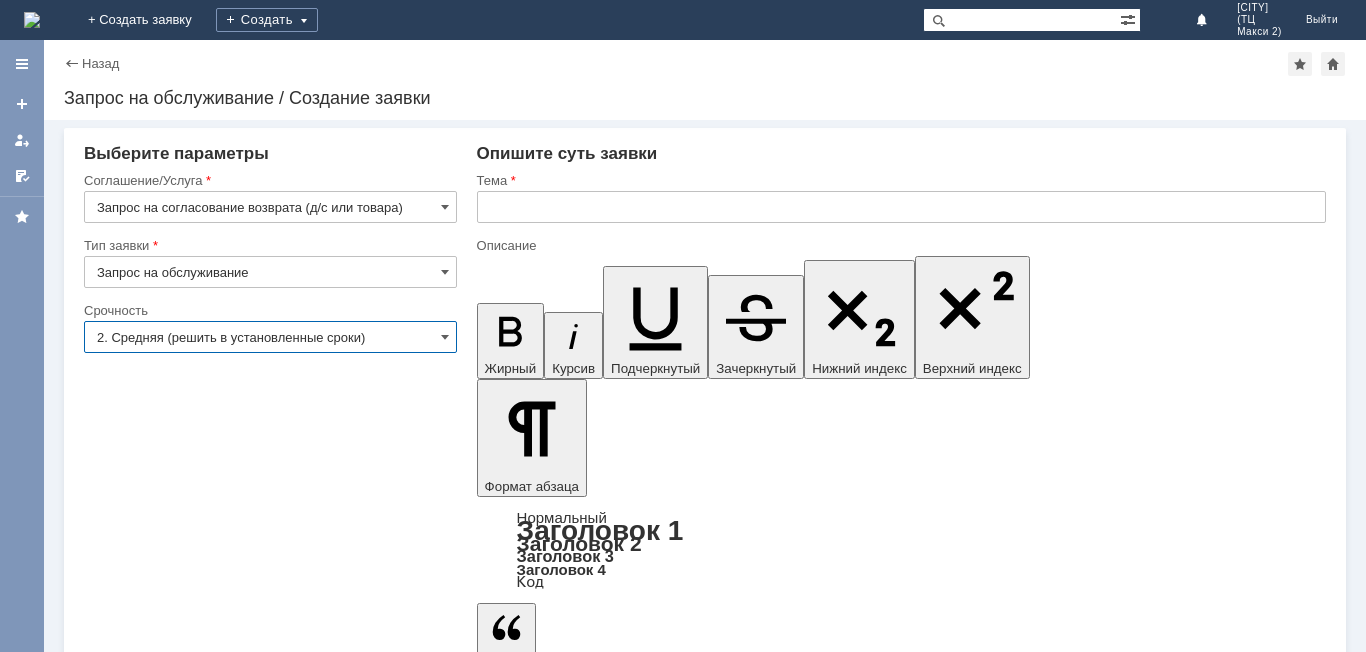 type on "2. Средняя (решить в установленные сроки)" 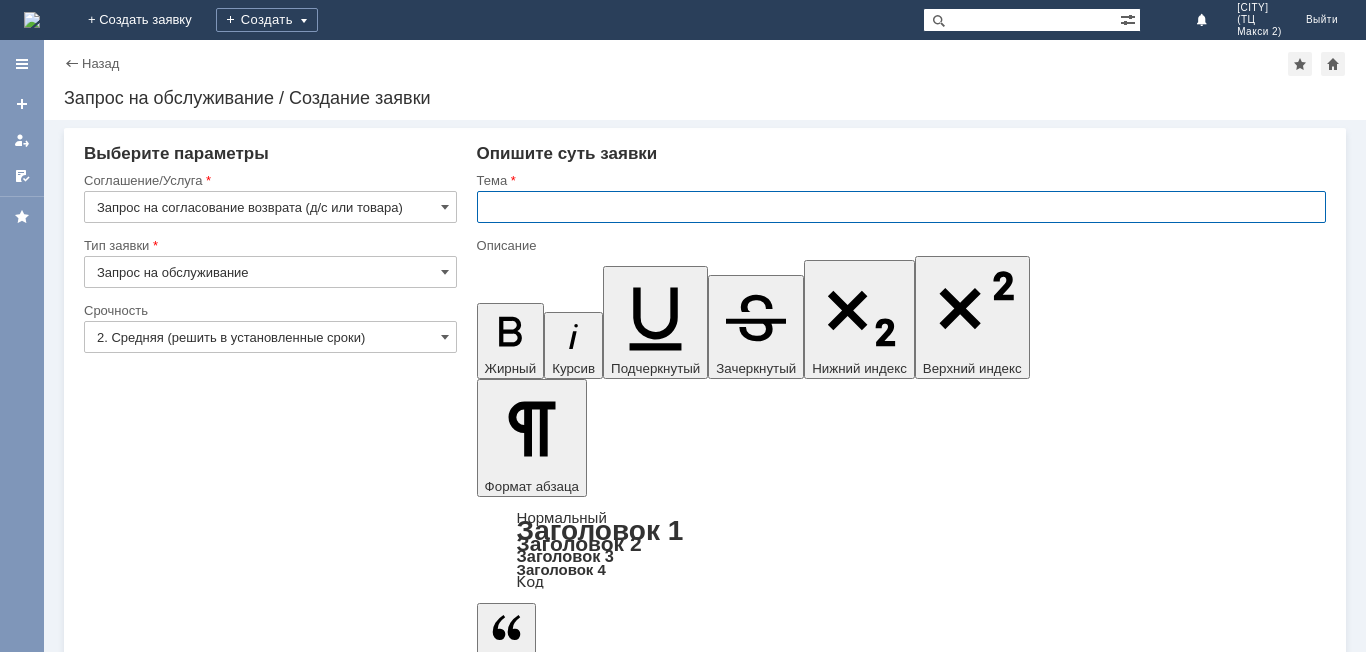 click at bounding box center [901, 207] 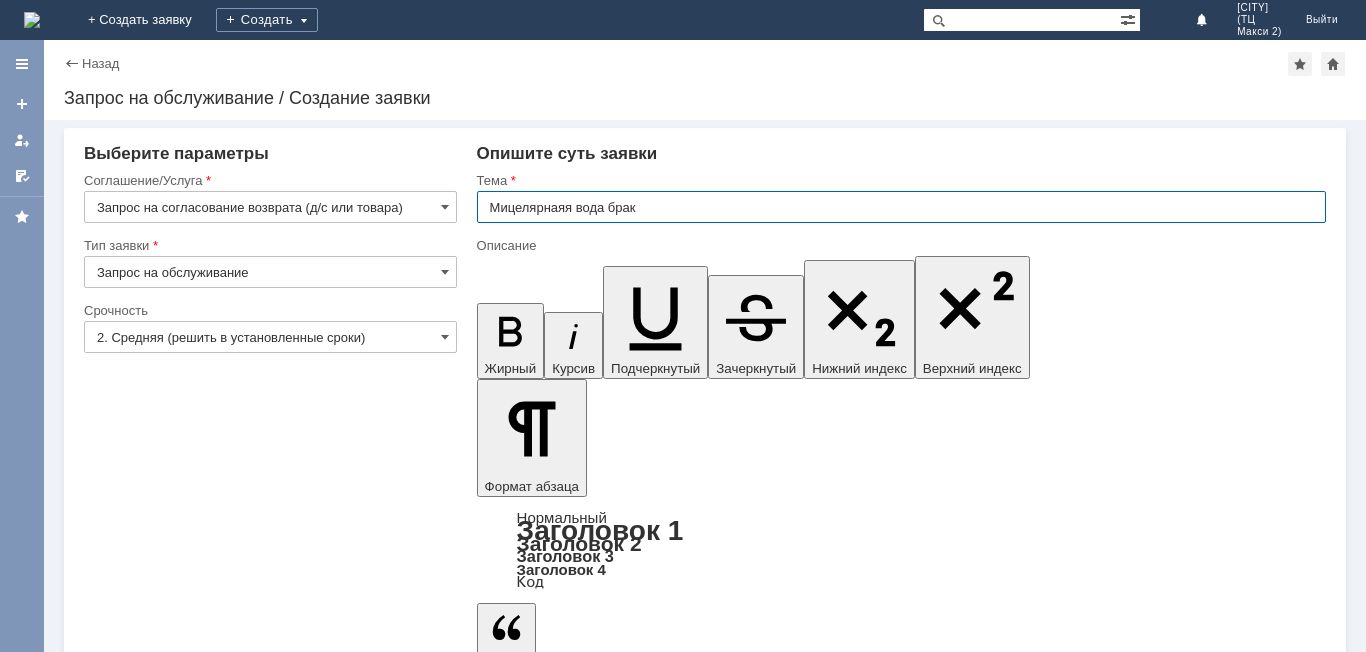 click on "Мицелярнаяя вода брак" at bounding box center (901, 207) 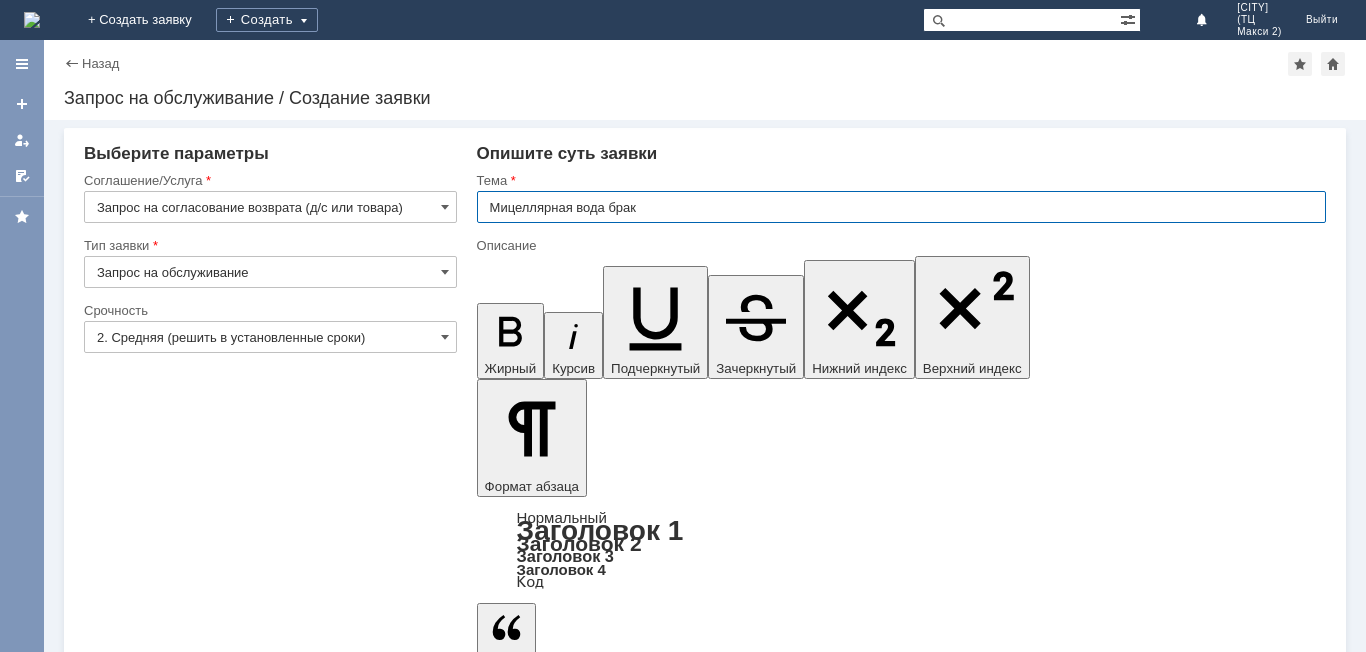 type on "Мицеллярная вода брак" 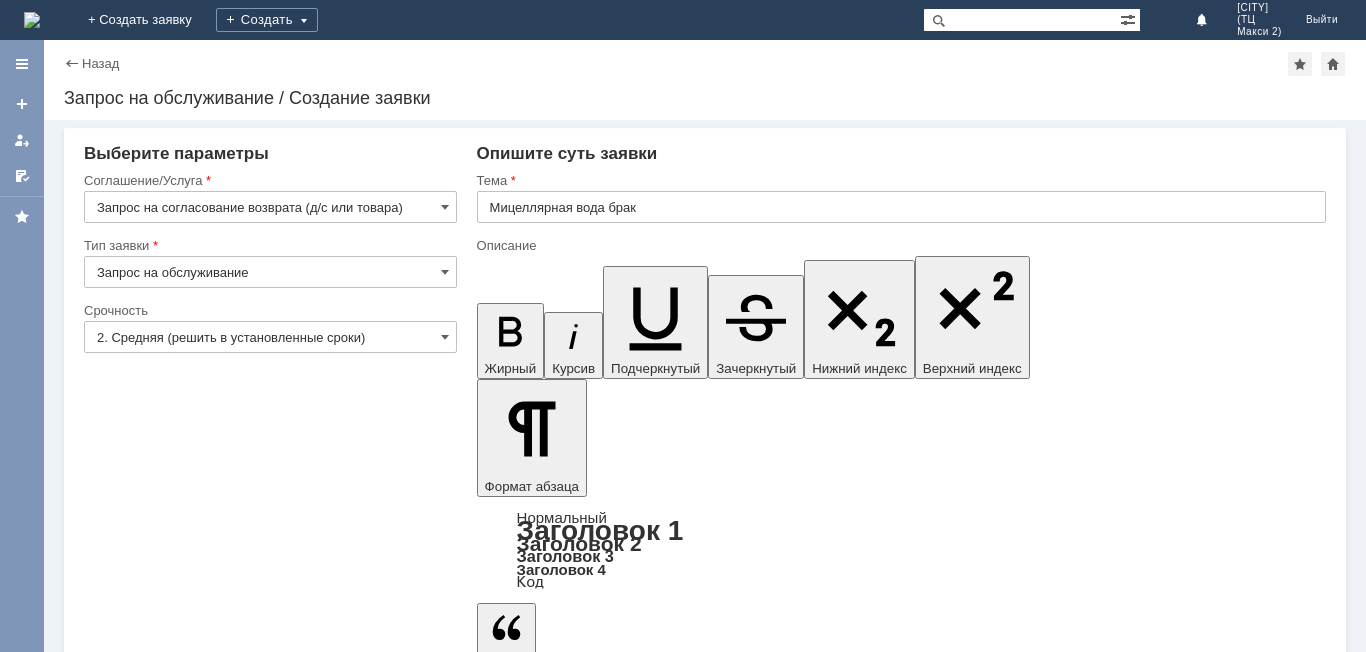 click at bounding box center [639, 5548] 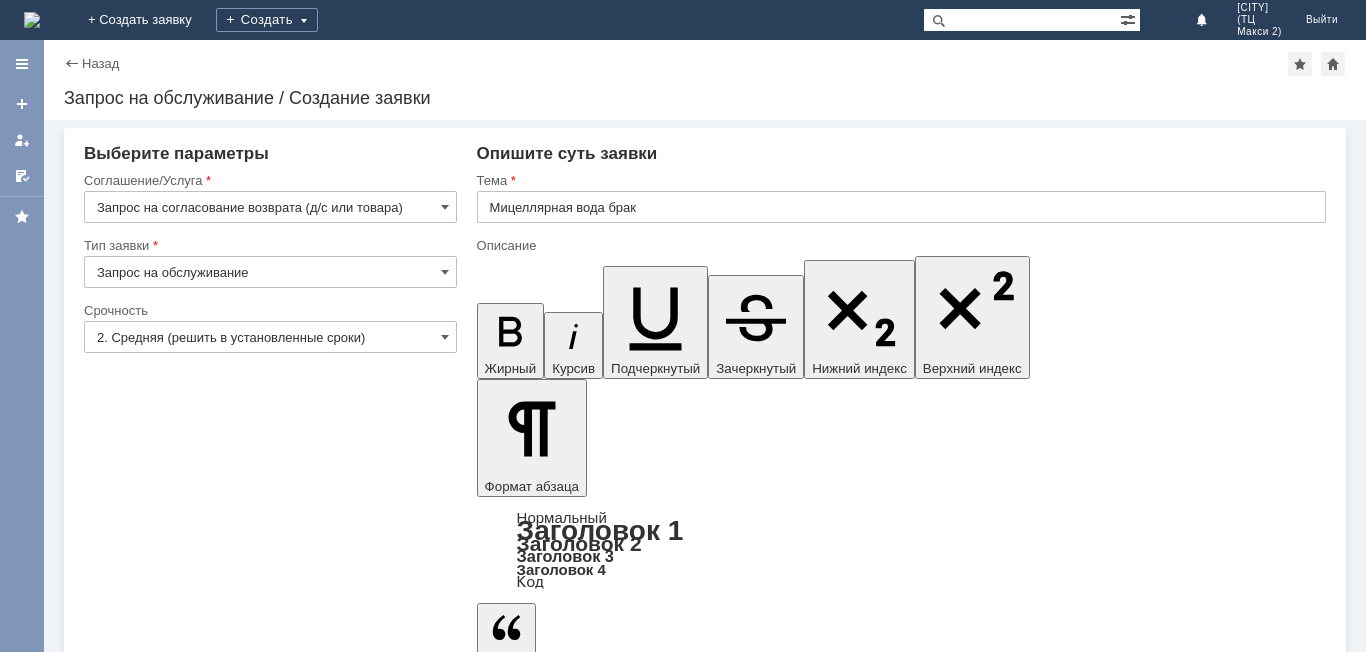 type 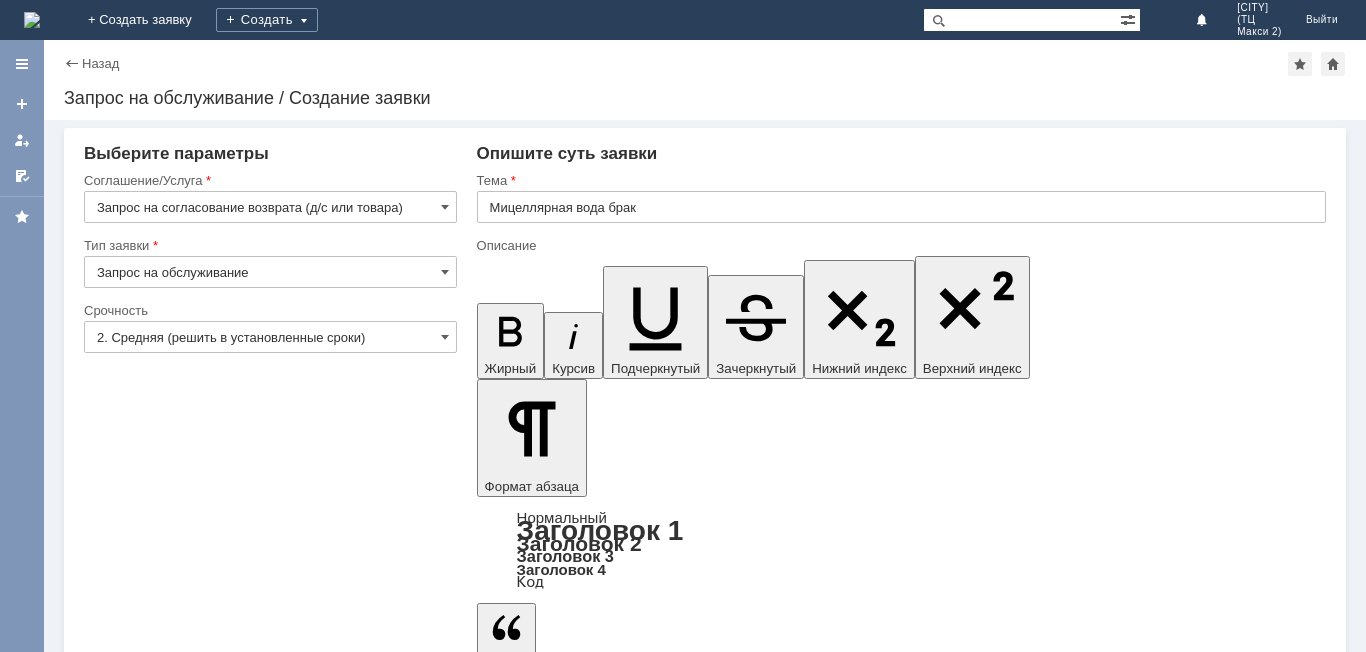 click on "ТН" at bounding box center [639, 5491] 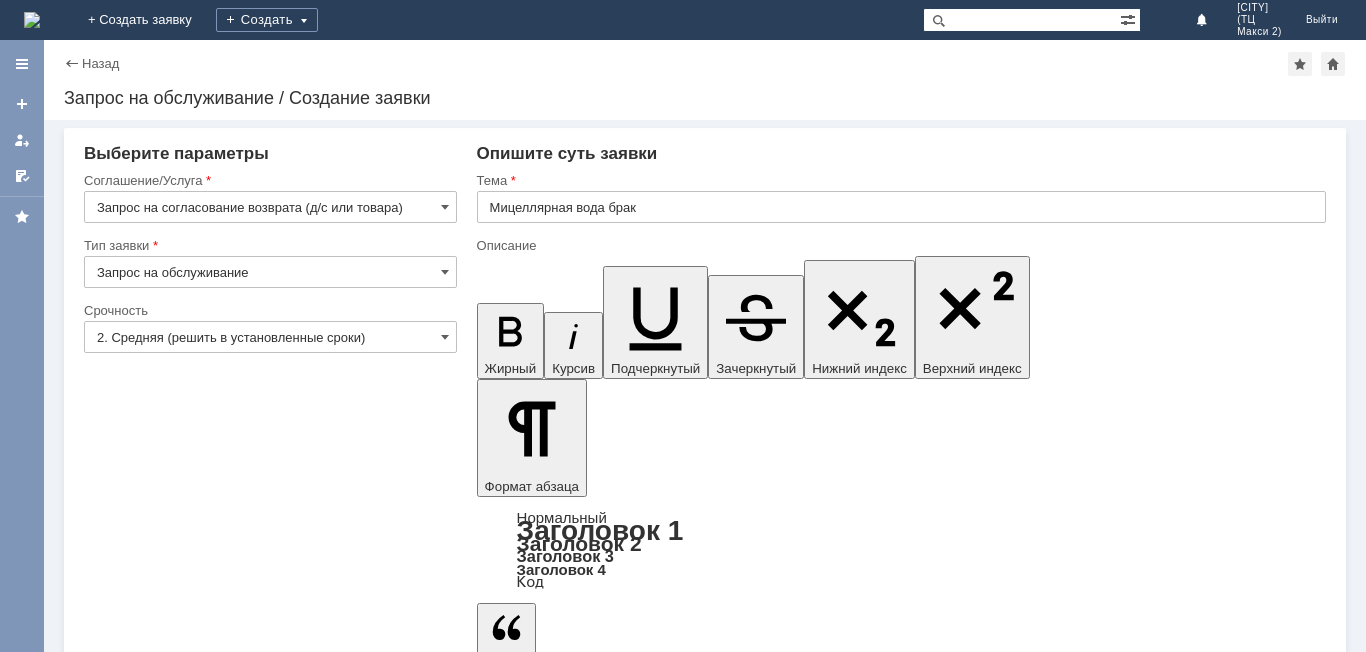 click on "Добрый день, возвратная накладная на мицеллярную воду, согласованно с ТН" at bounding box center (639, 5499) 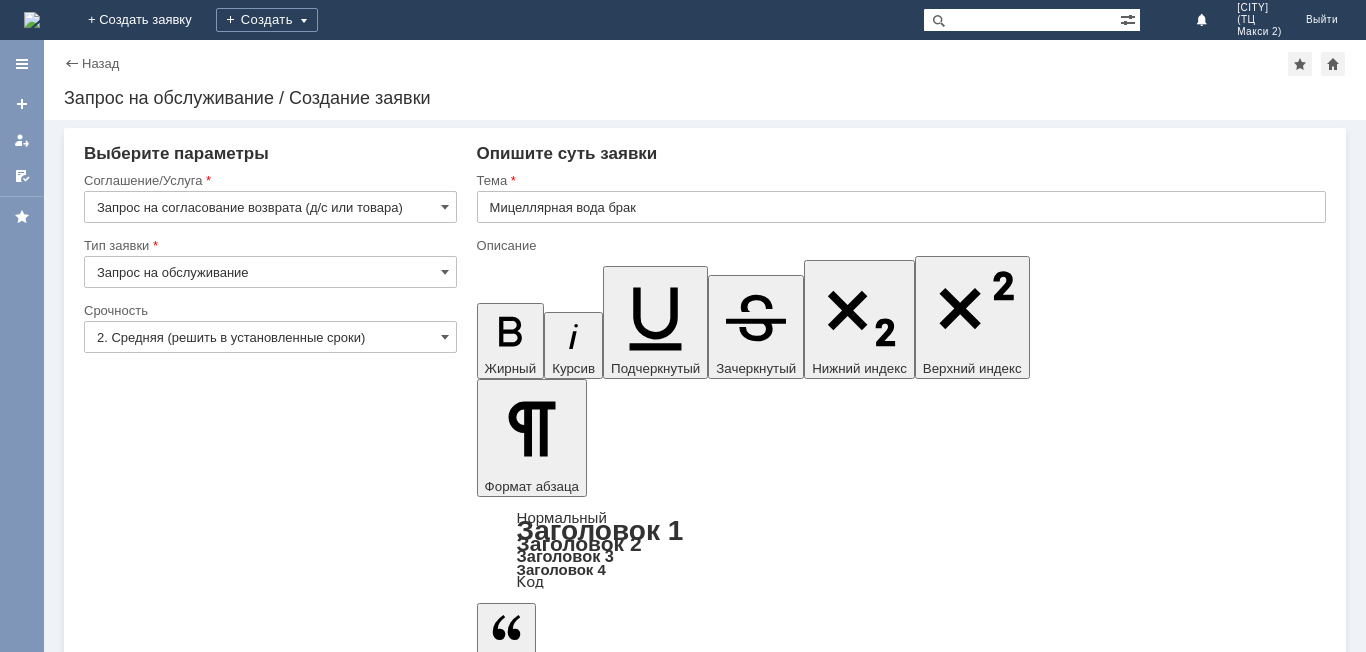 click on "Добавить файл" at bounding box center (553, 5651) 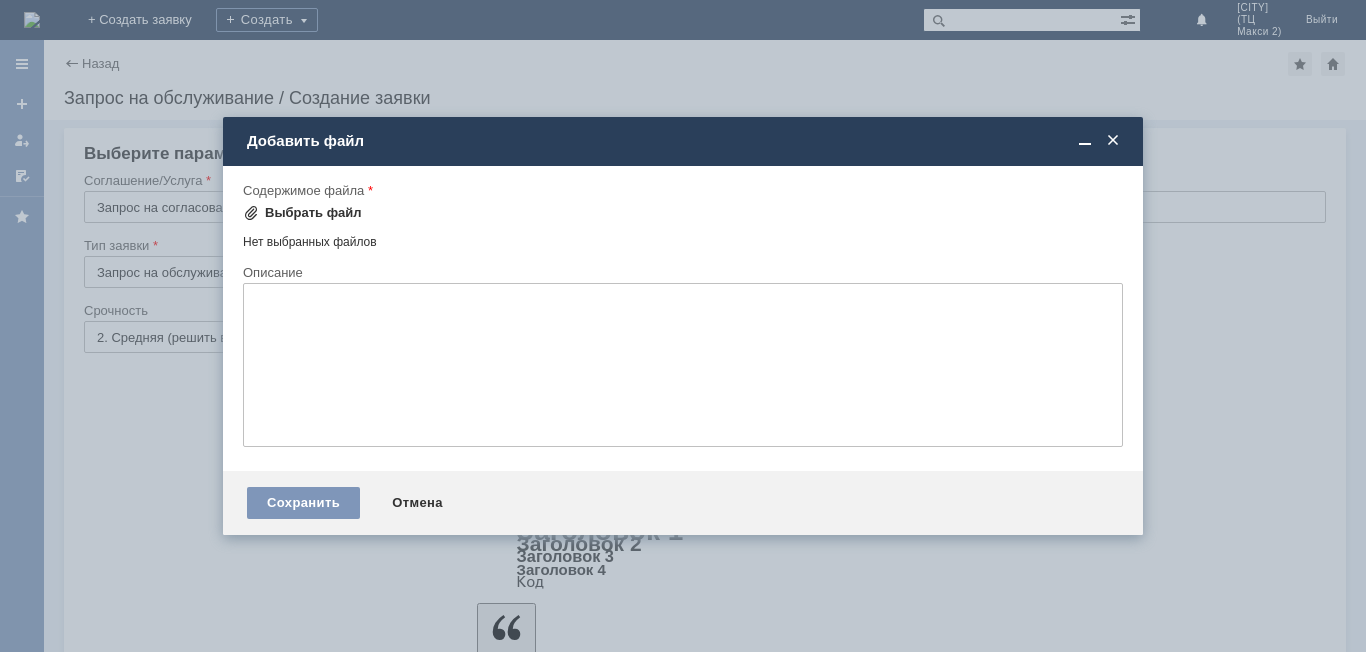 click on "Выбрать файл" at bounding box center (313, 213) 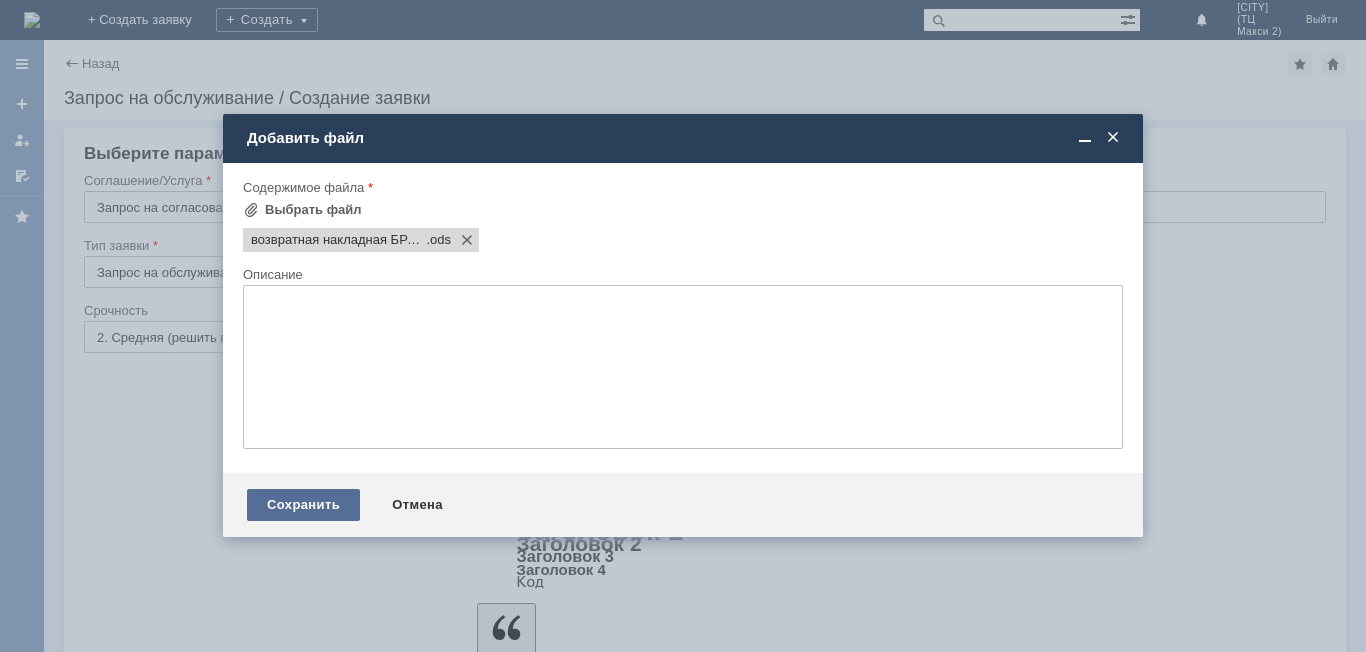 scroll, scrollTop: 0, scrollLeft: 0, axis: both 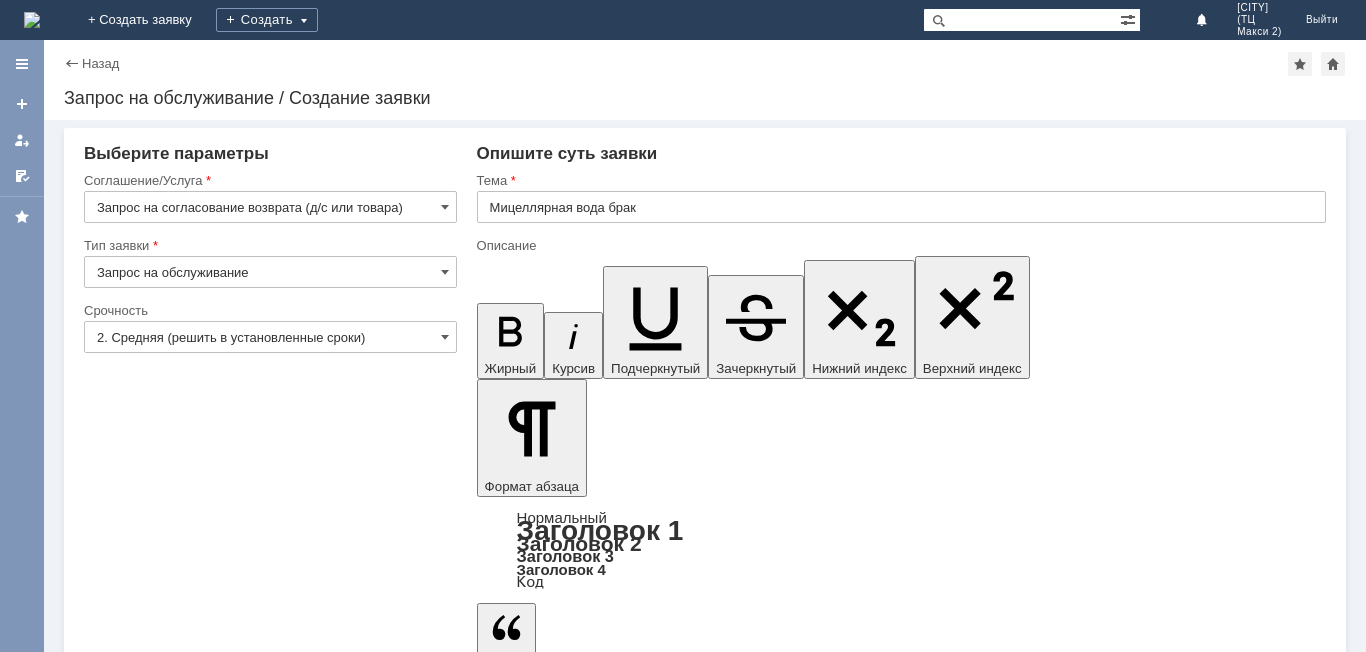 click on "Сохранить" at bounding box center (144, 5781) 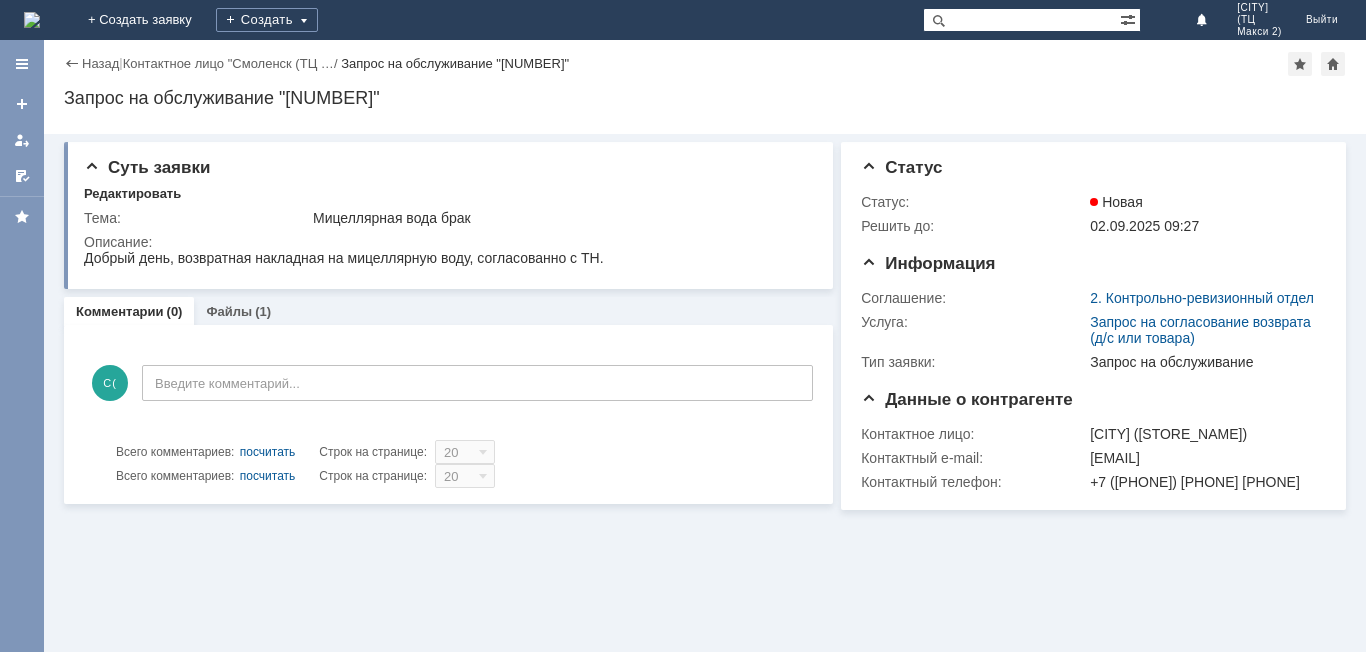 scroll, scrollTop: 0, scrollLeft: 0, axis: both 